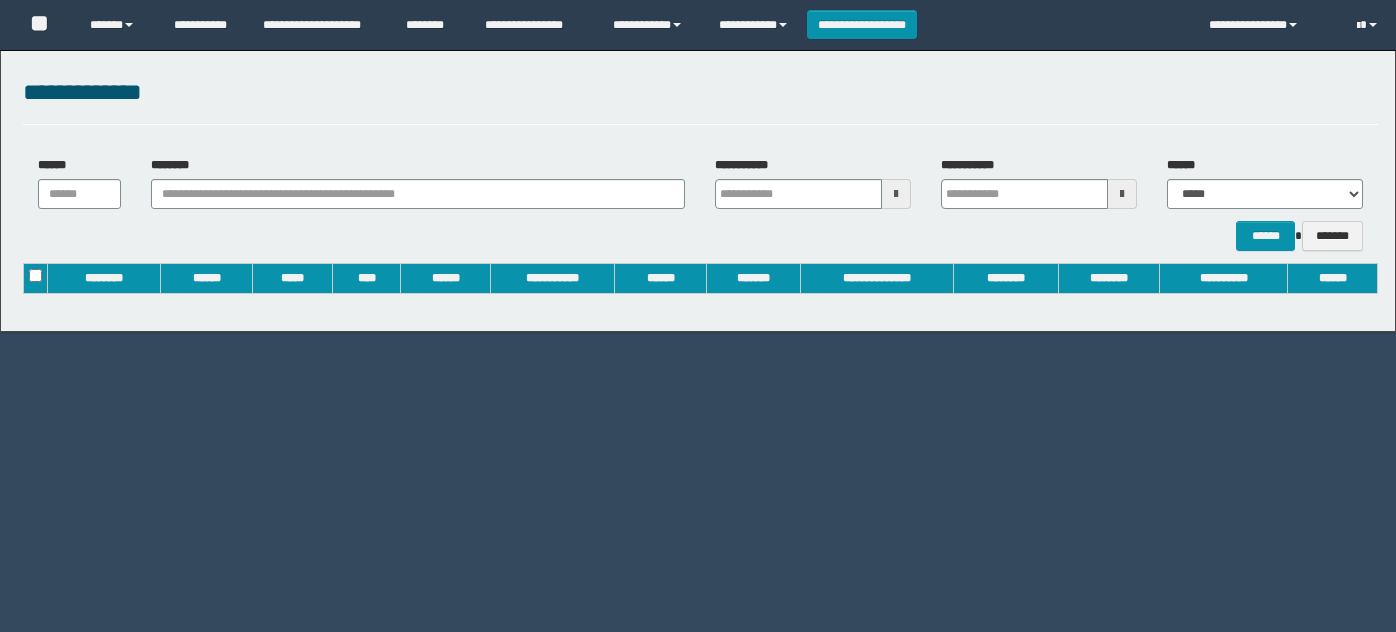 scroll, scrollTop: 0, scrollLeft: 0, axis: both 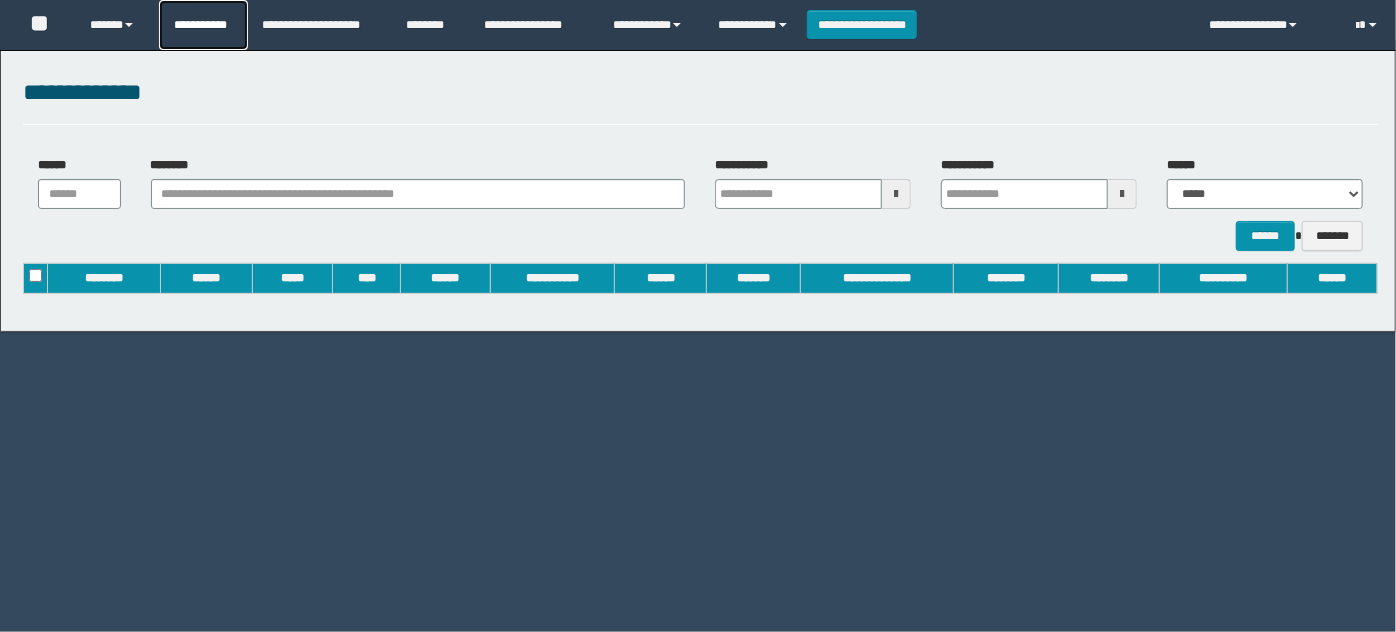 click on "**********" at bounding box center (203, 25) 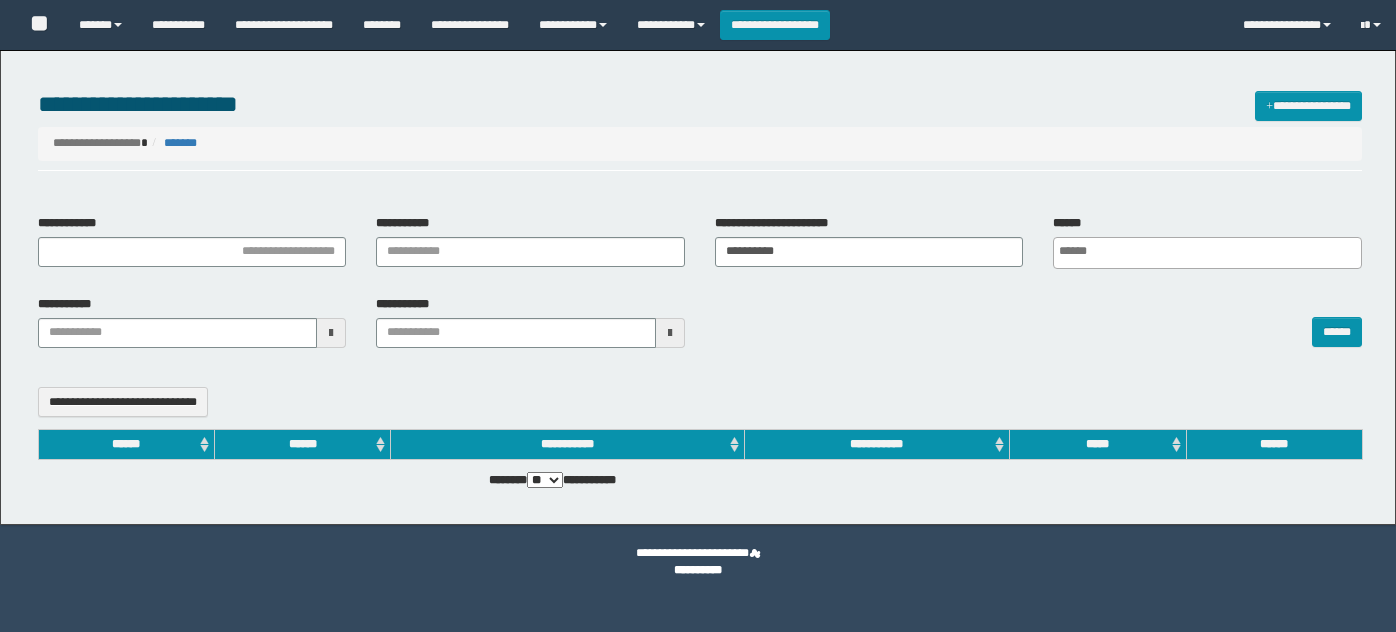 select 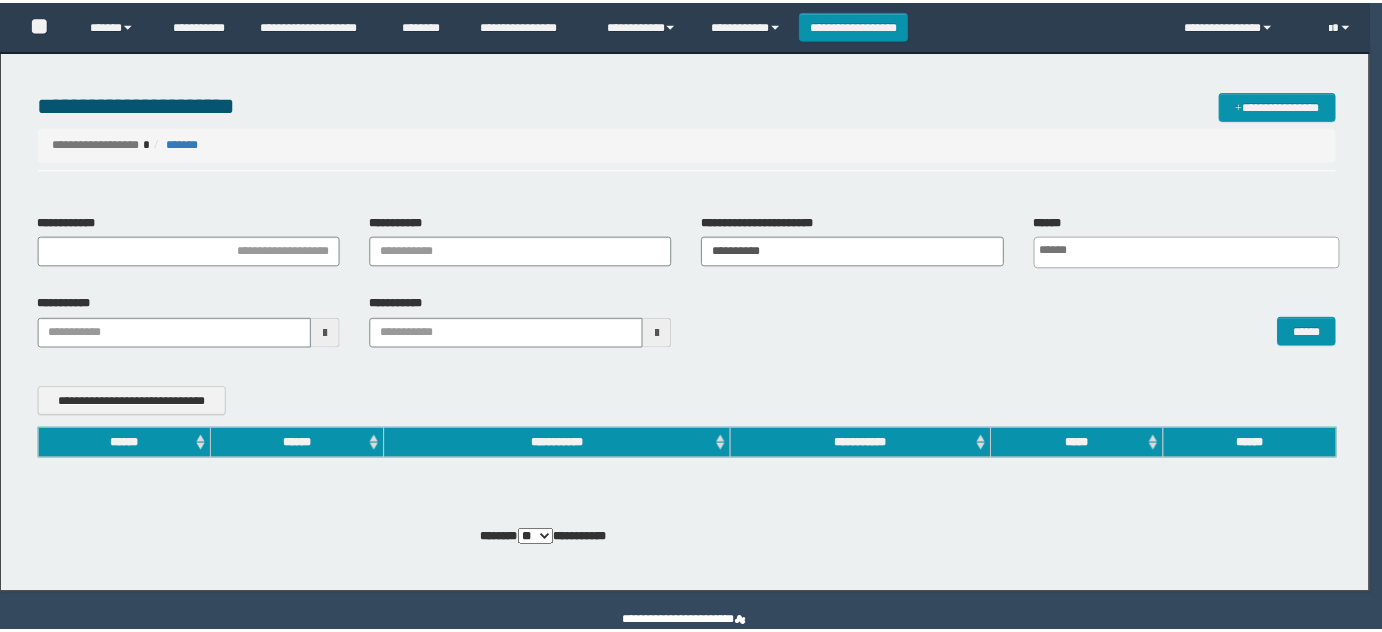 scroll, scrollTop: 0, scrollLeft: 0, axis: both 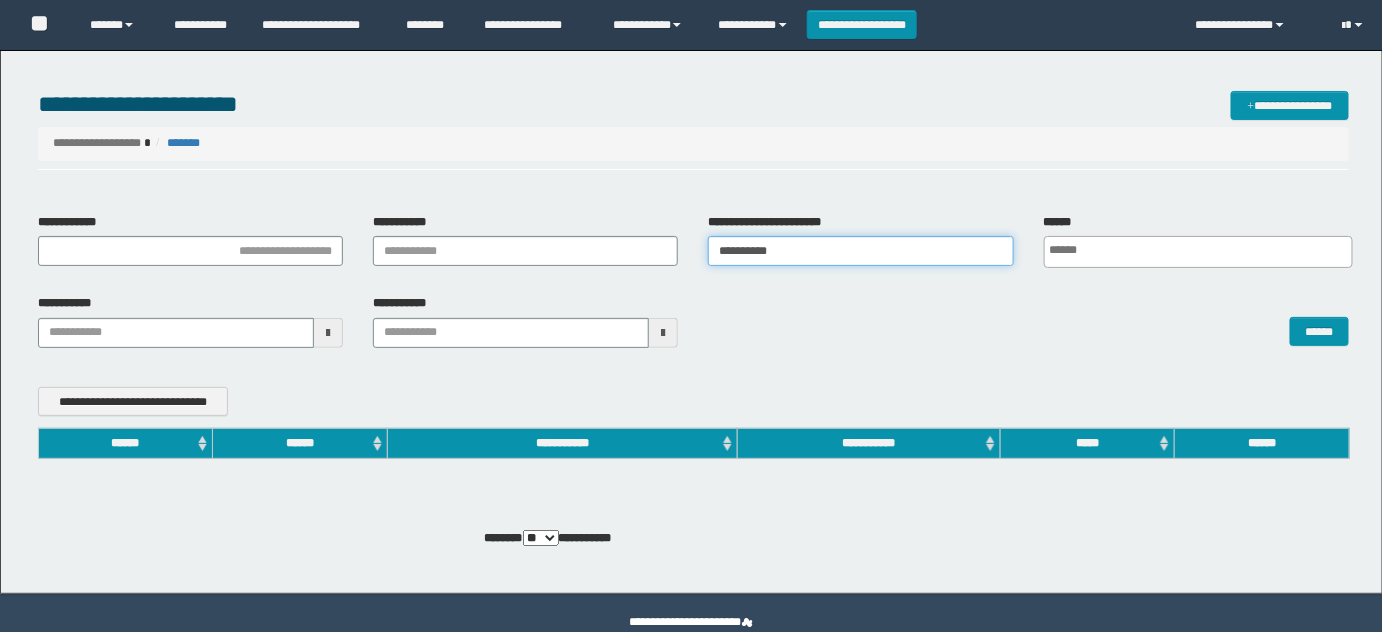drag, startPoint x: 848, startPoint y: 248, endPoint x: 345, endPoint y: 206, distance: 504.75043 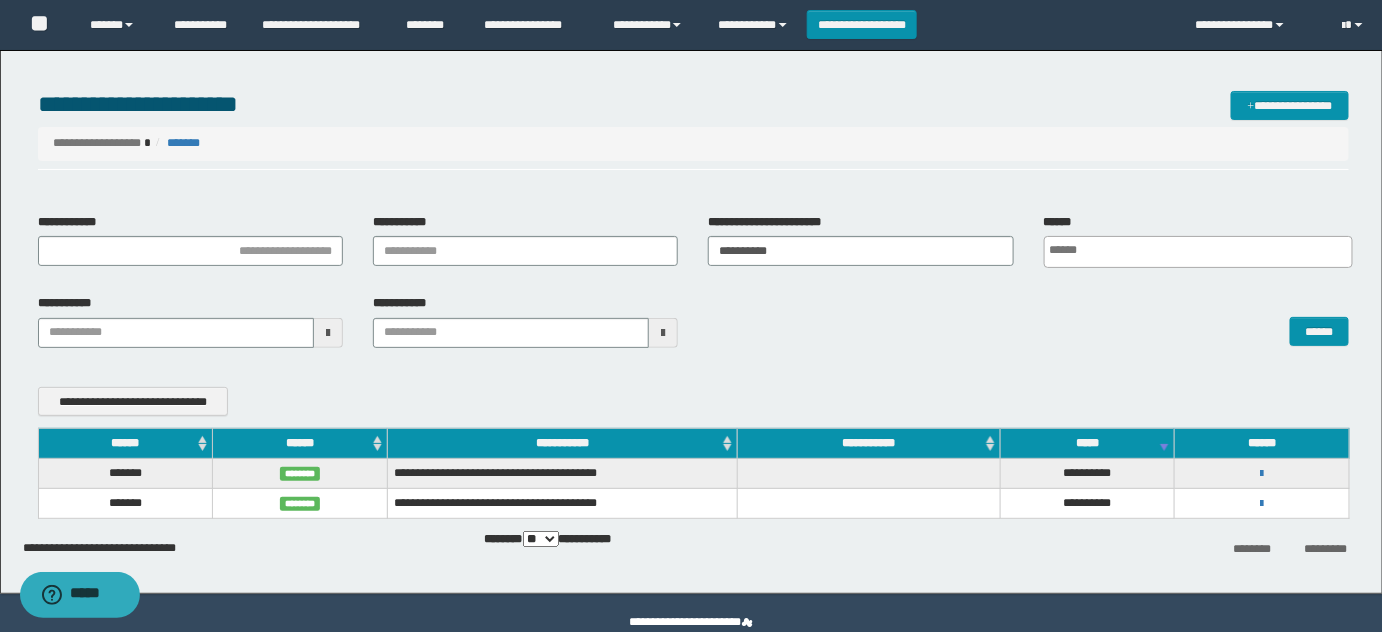 click on "**********" at bounding box center [694, 328] 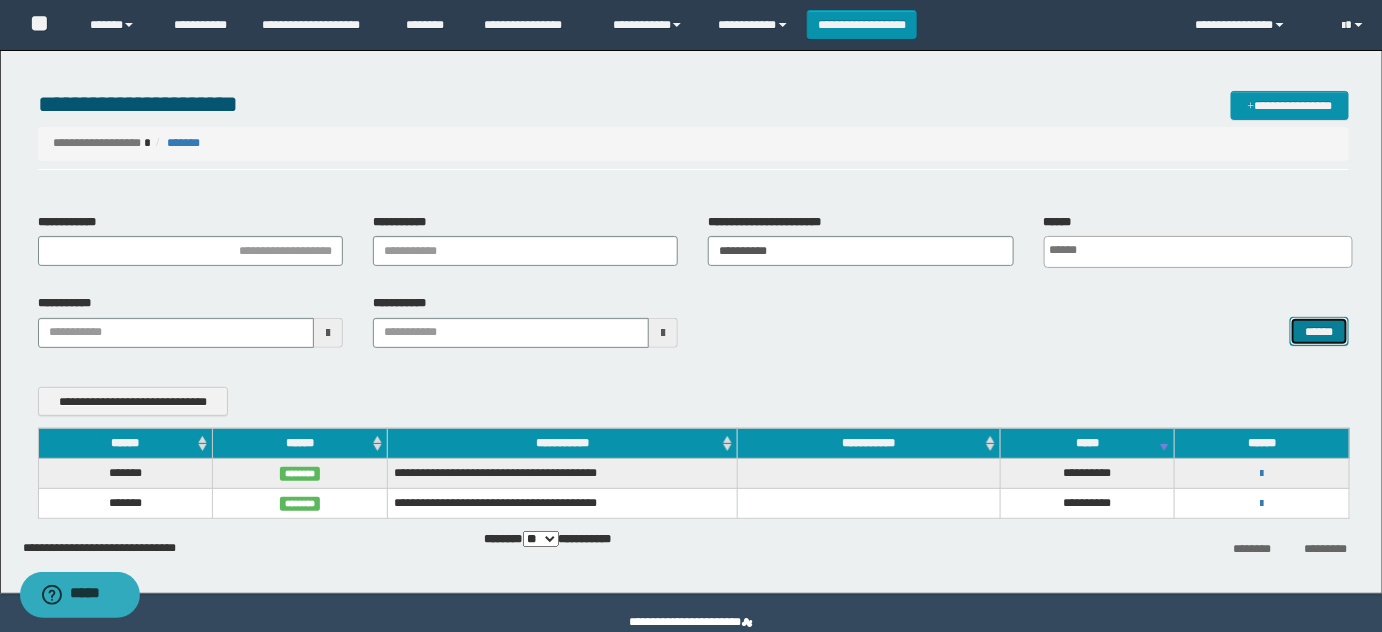 click on "******" at bounding box center (1319, 331) 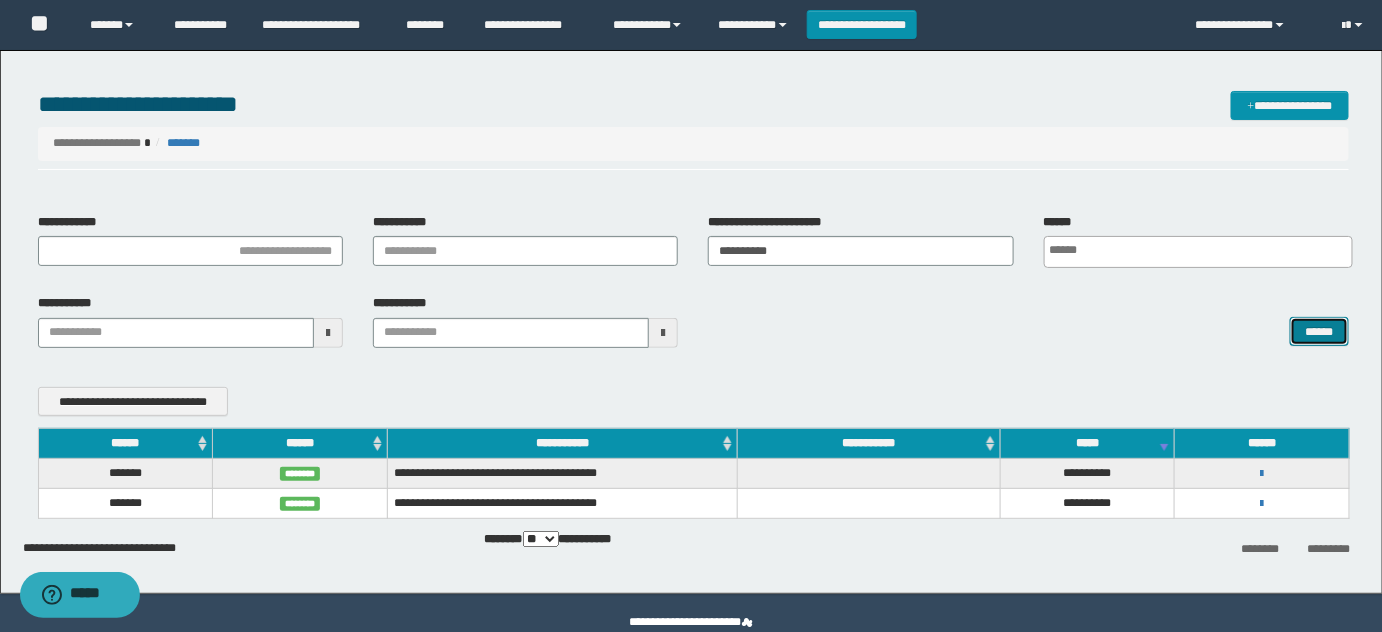 click on "******" at bounding box center (1319, 331) 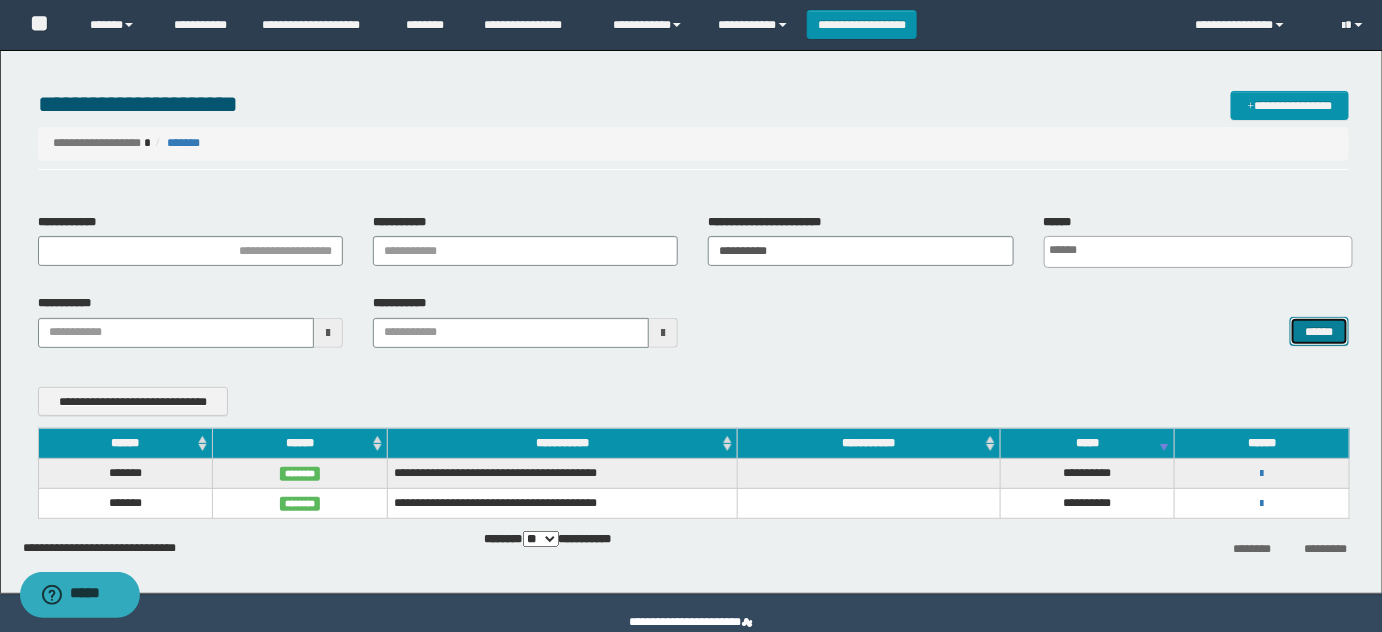 click on "******" at bounding box center (1319, 331) 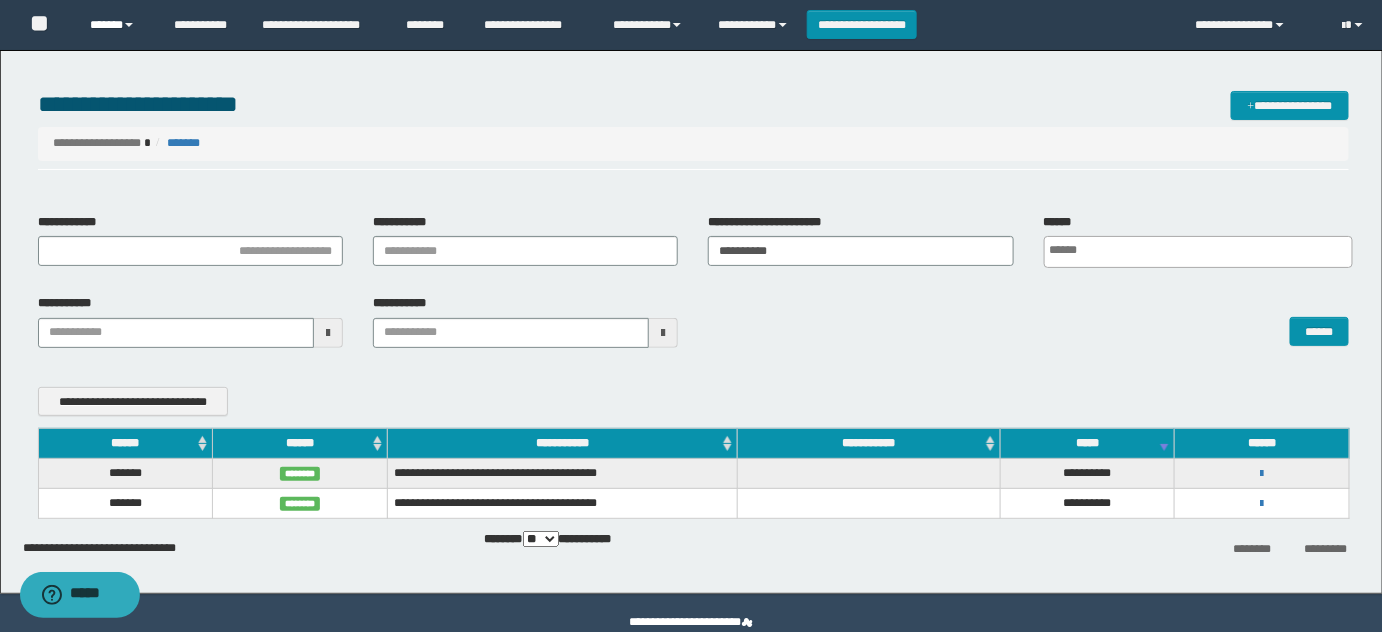 click on "******" at bounding box center (117, 25) 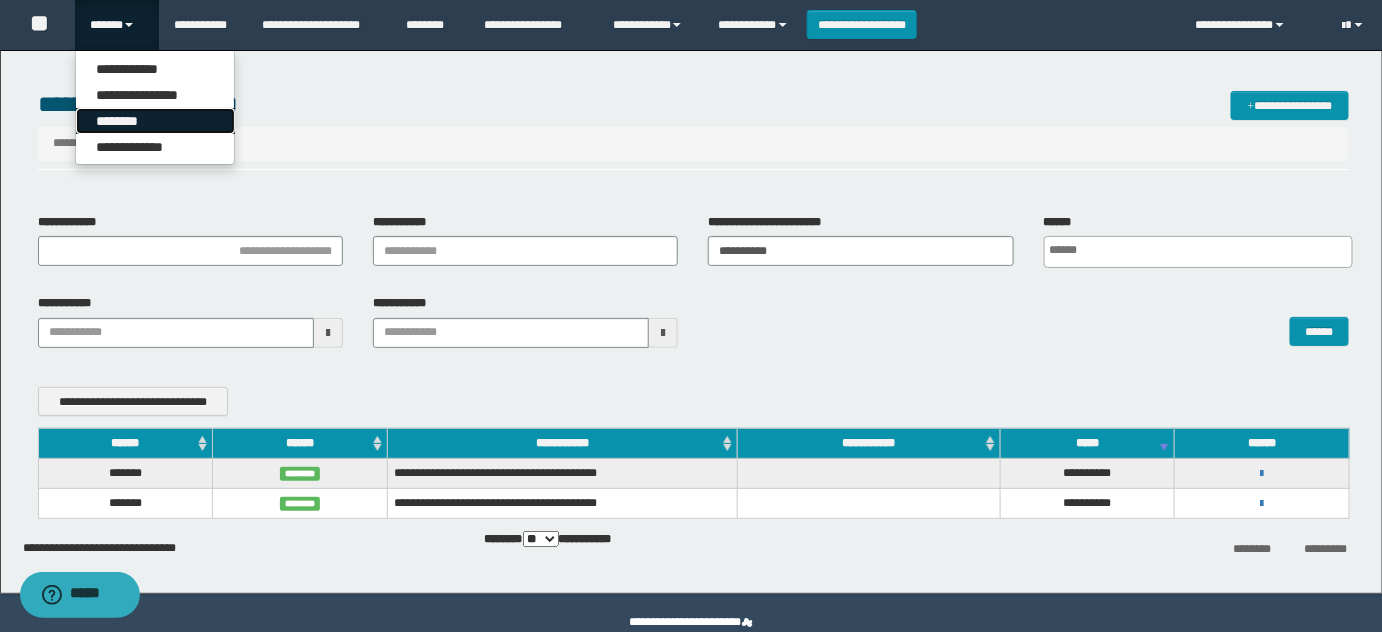 click on "********" at bounding box center (155, 121) 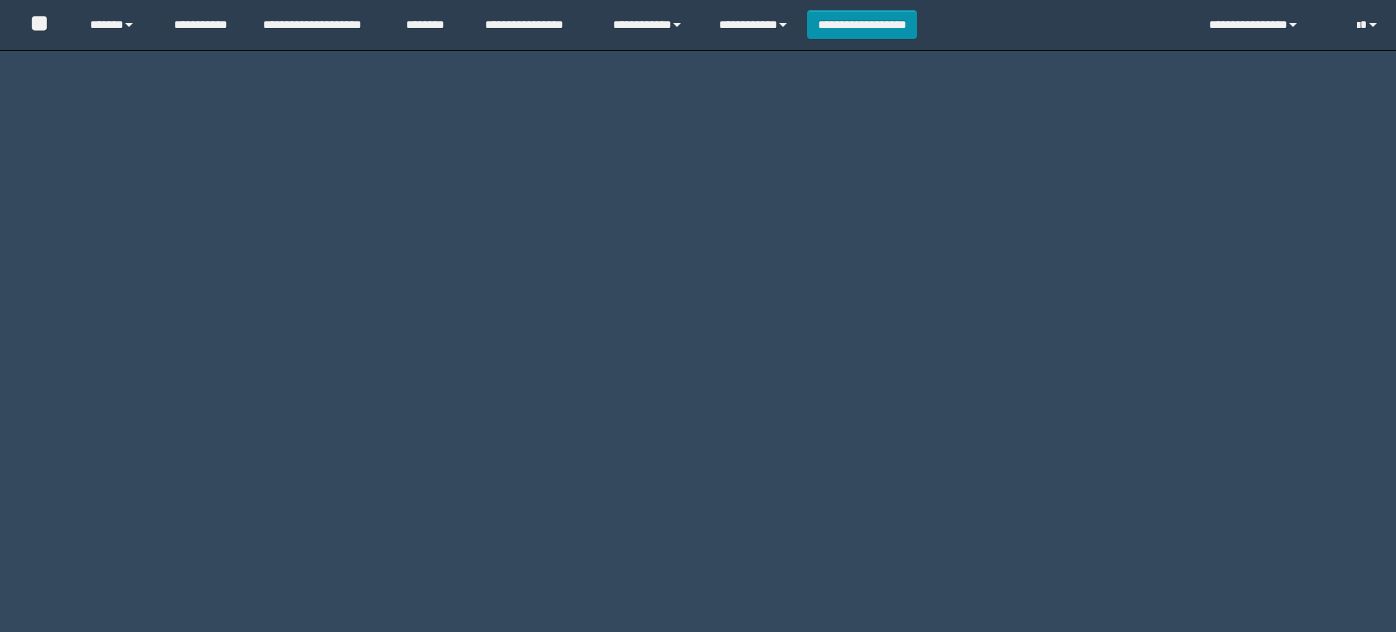 scroll, scrollTop: 0, scrollLeft: 0, axis: both 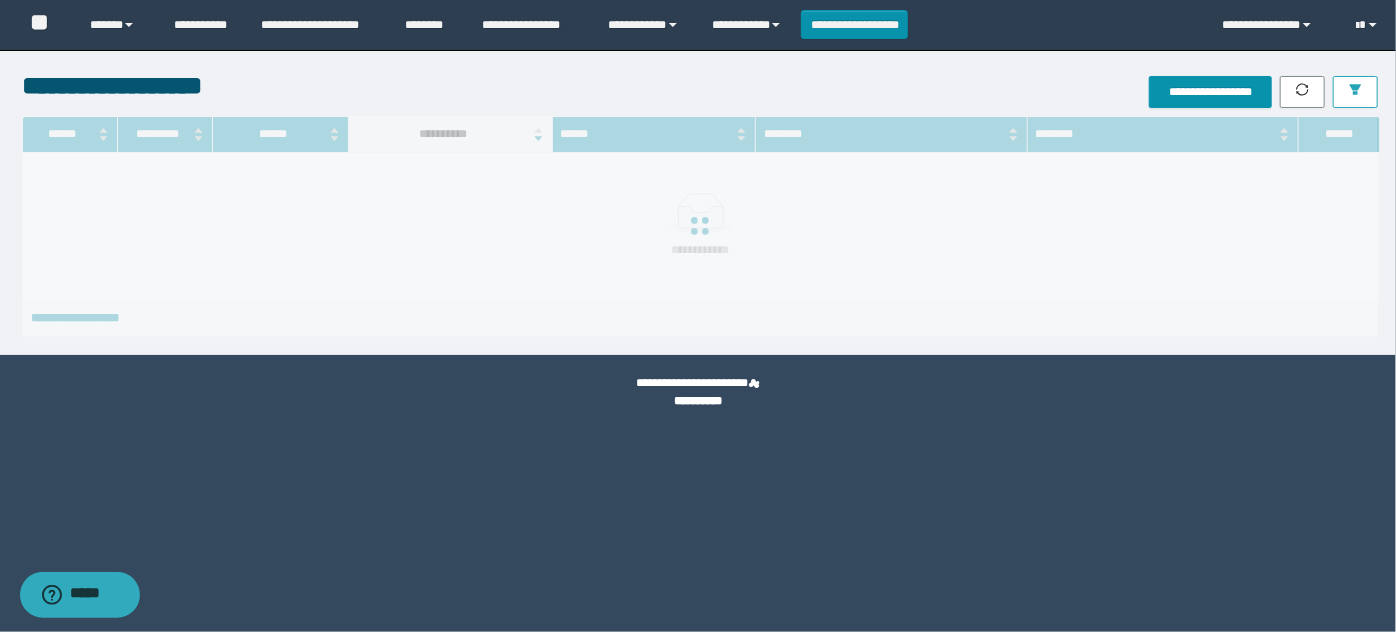 click at bounding box center (1355, 92) 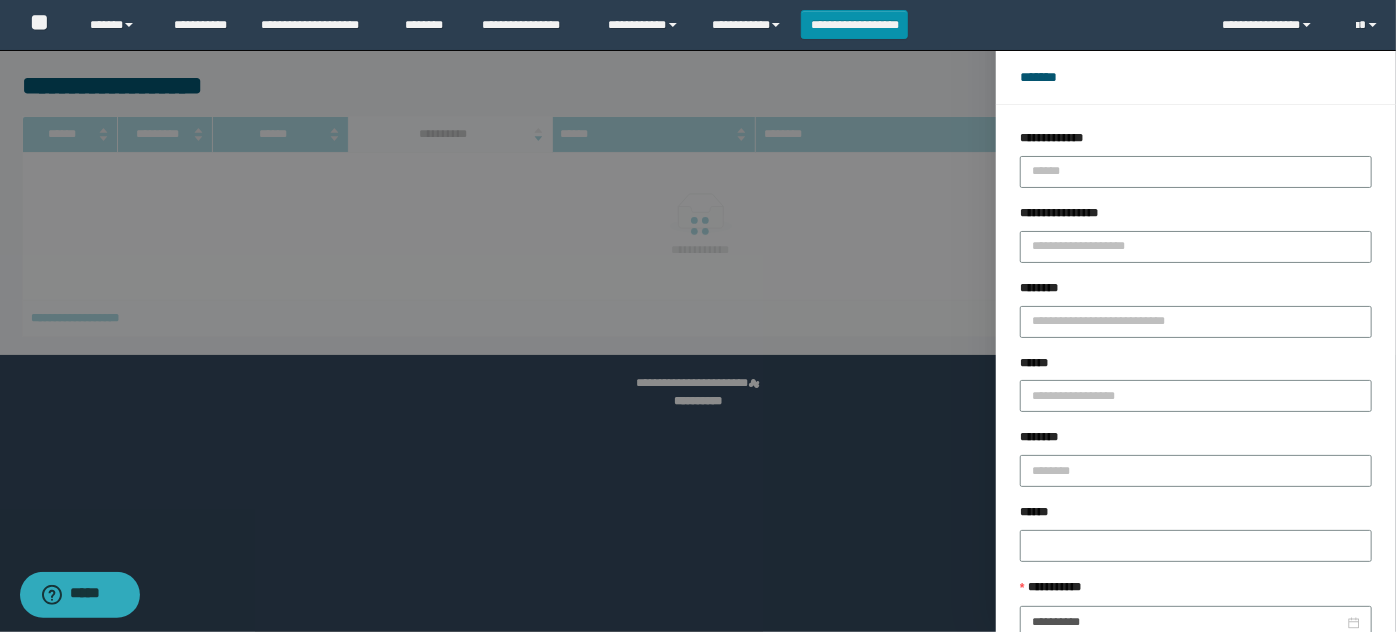 click on "********" at bounding box center [1196, 292] 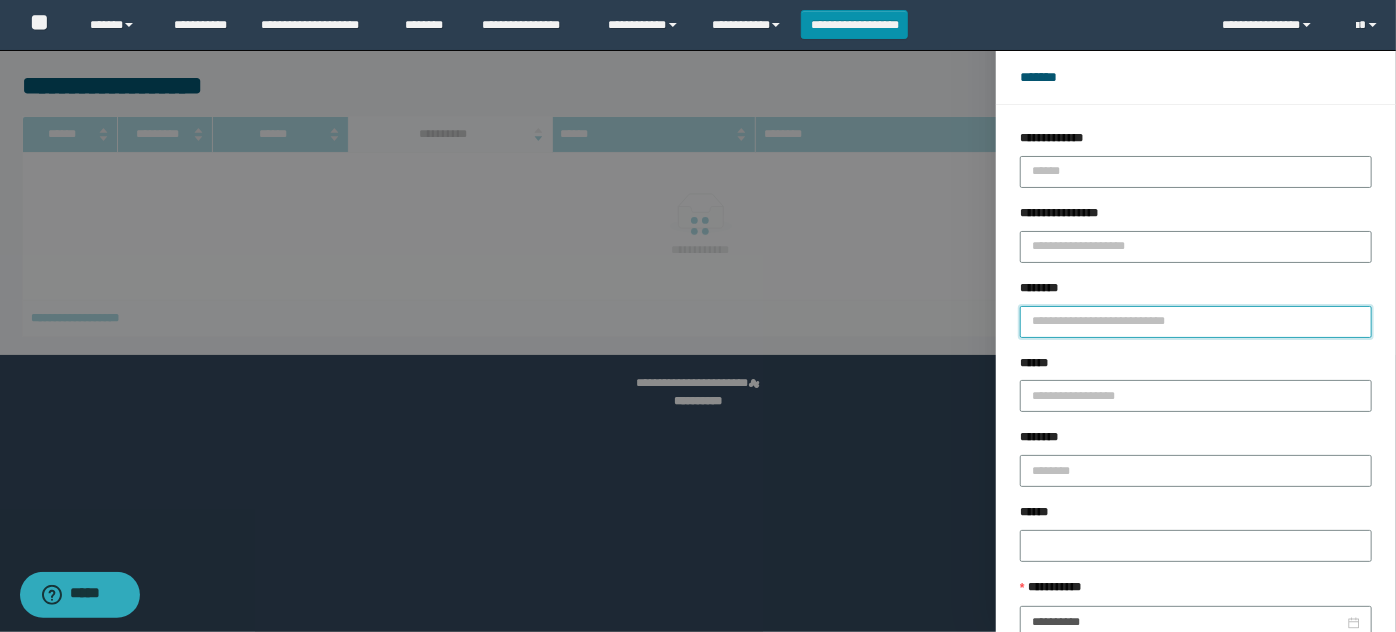click on "********" at bounding box center (1196, 322) 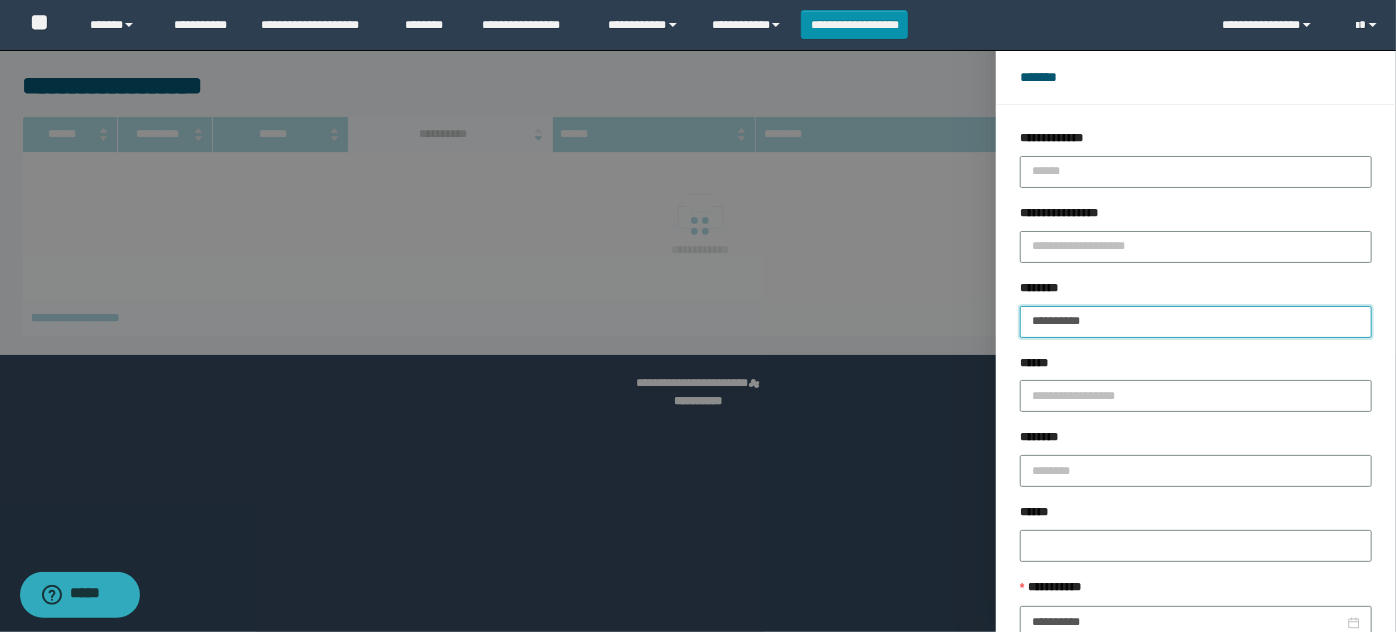 type on "**********" 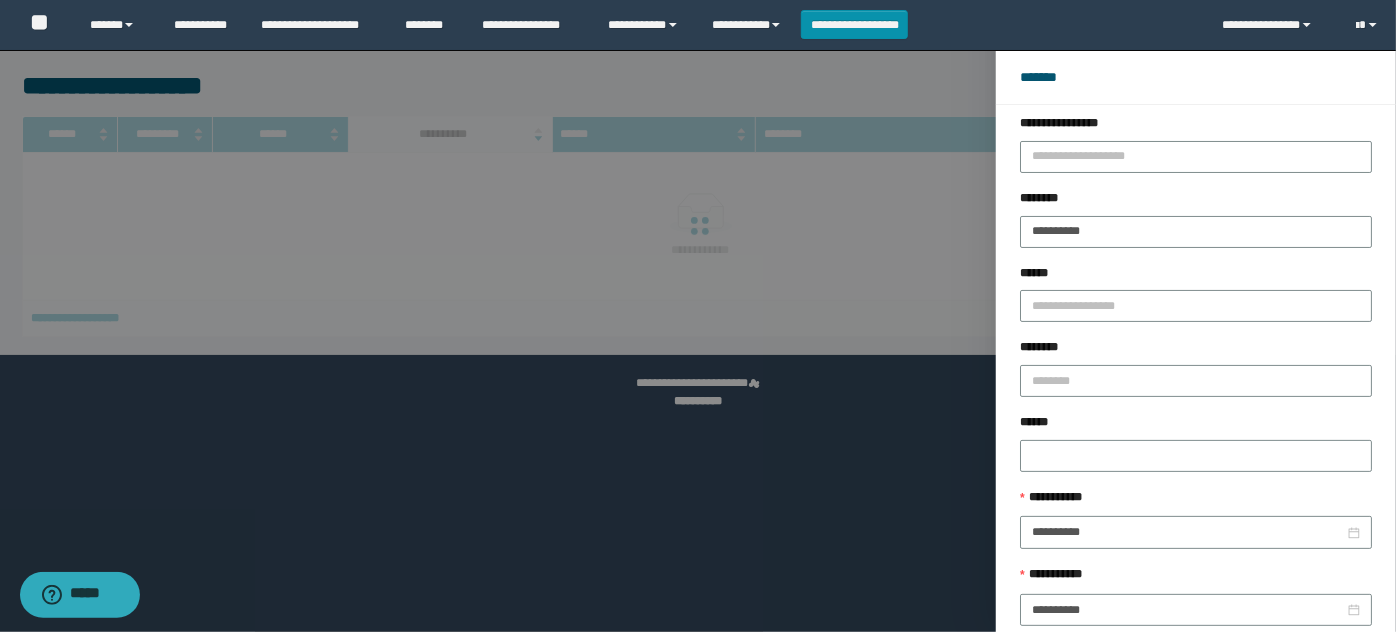 scroll, scrollTop: 118, scrollLeft: 0, axis: vertical 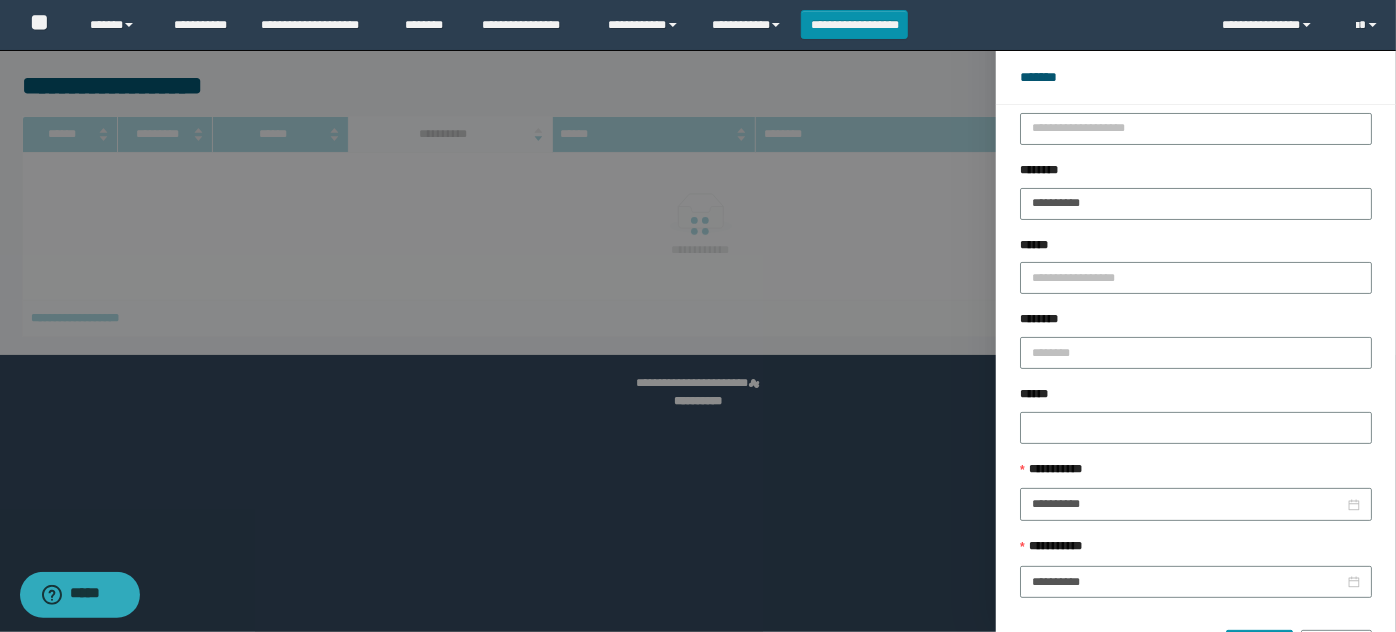 click on "****** *******" at bounding box center [1196, 638] 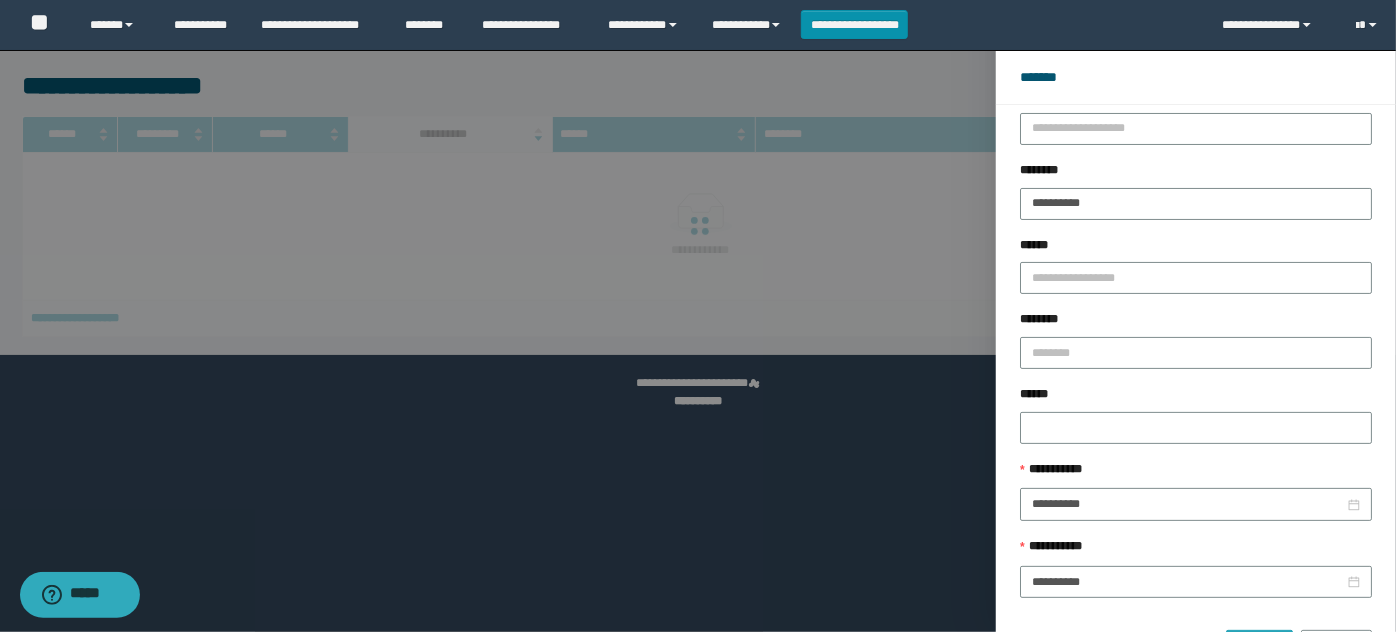 click on "******" at bounding box center (1259, 646) 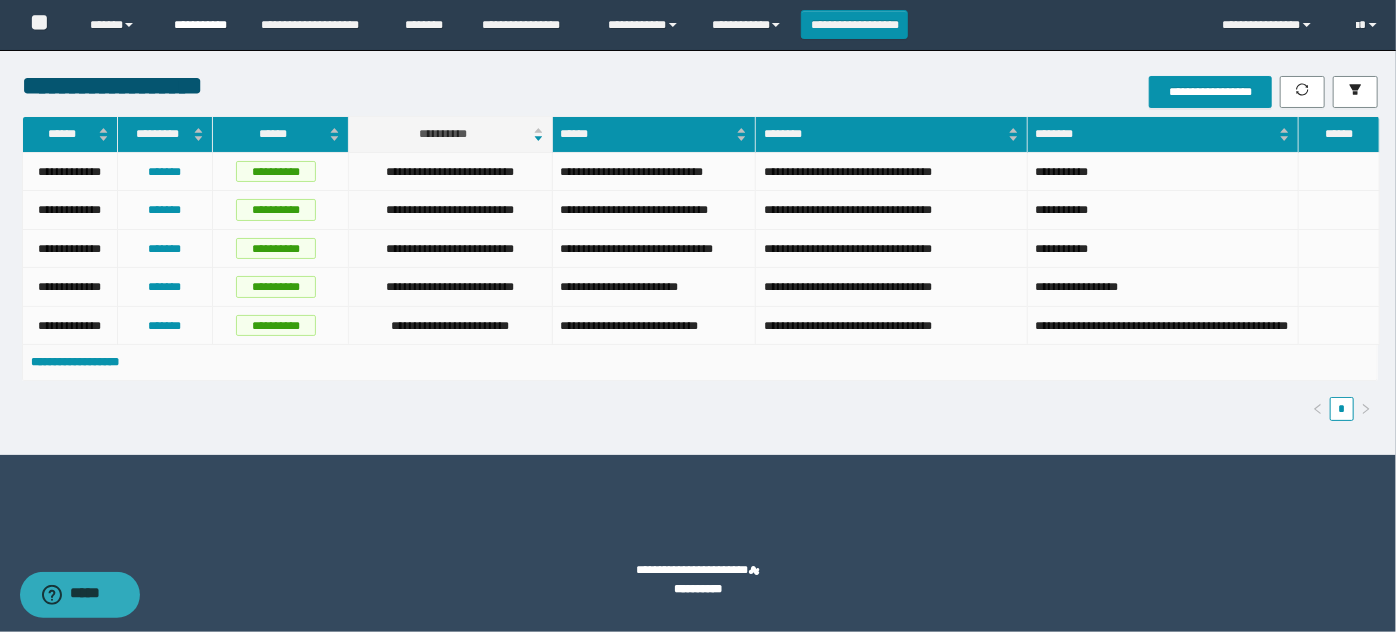 click on "**********" at bounding box center [202, 25] 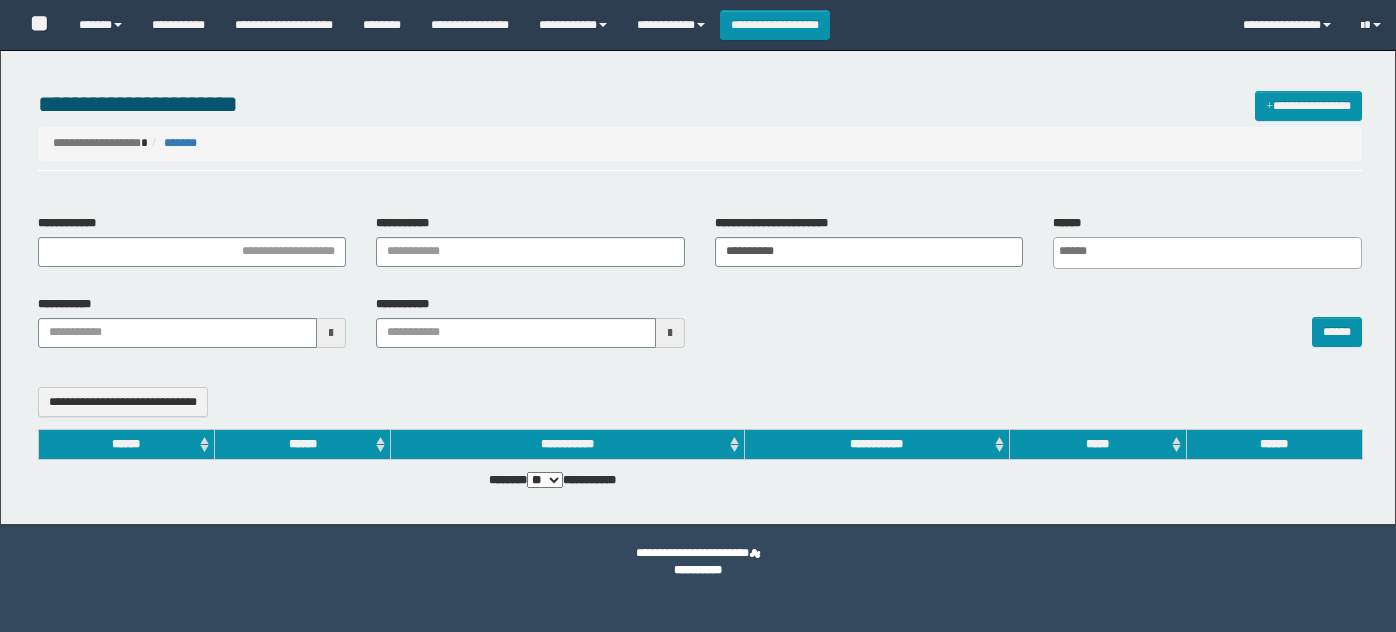 select 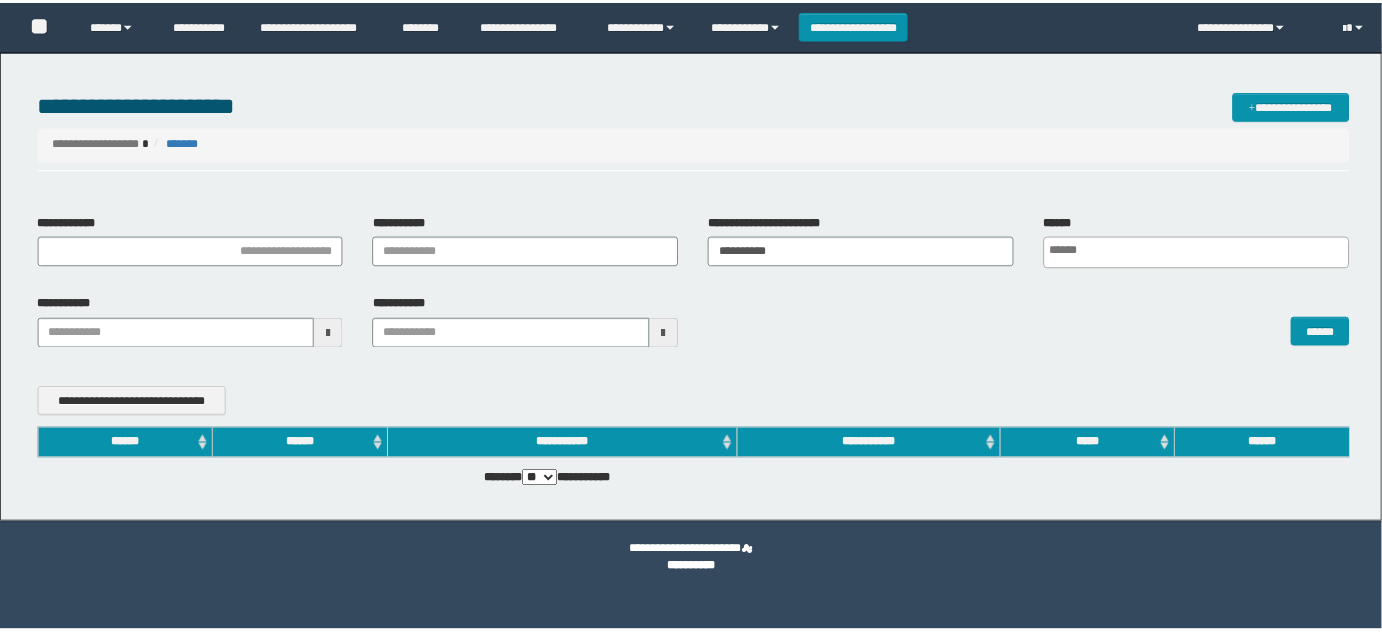 scroll, scrollTop: 0, scrollLeft: 0, axis: both 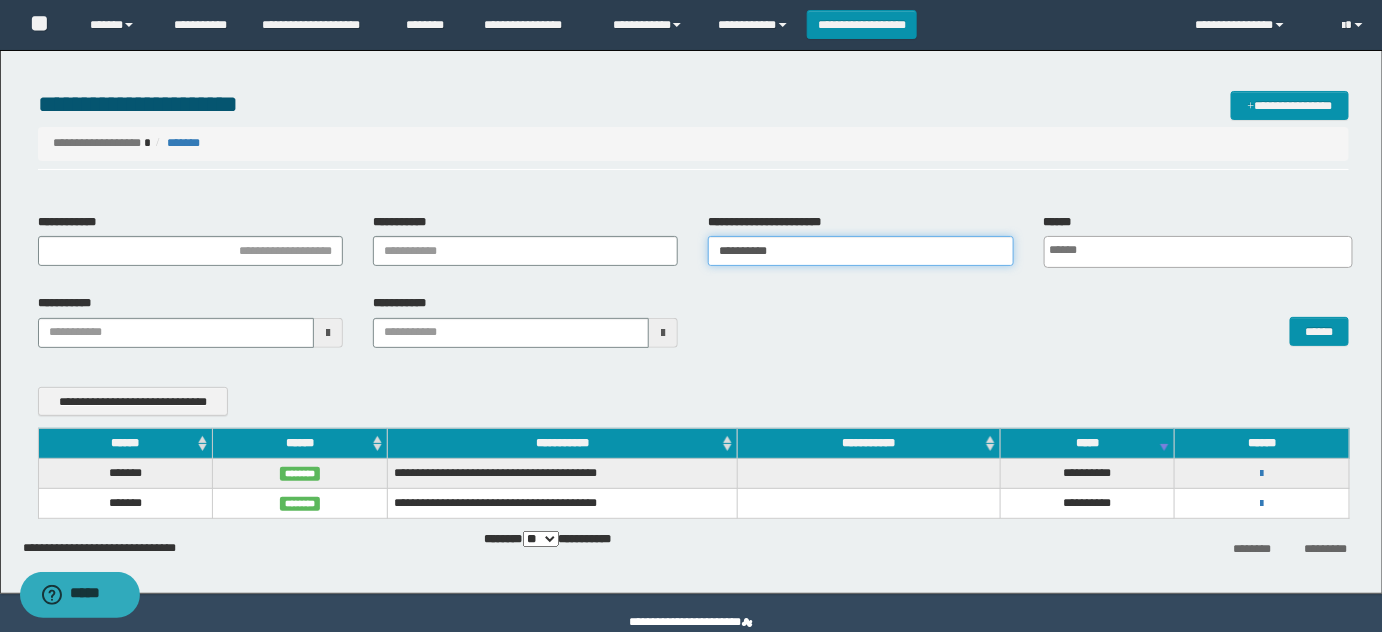 drag, startPoint x: 816, startPoint y: 244, endPoint x: 408, endPoint y: 249, distance: 408.03064 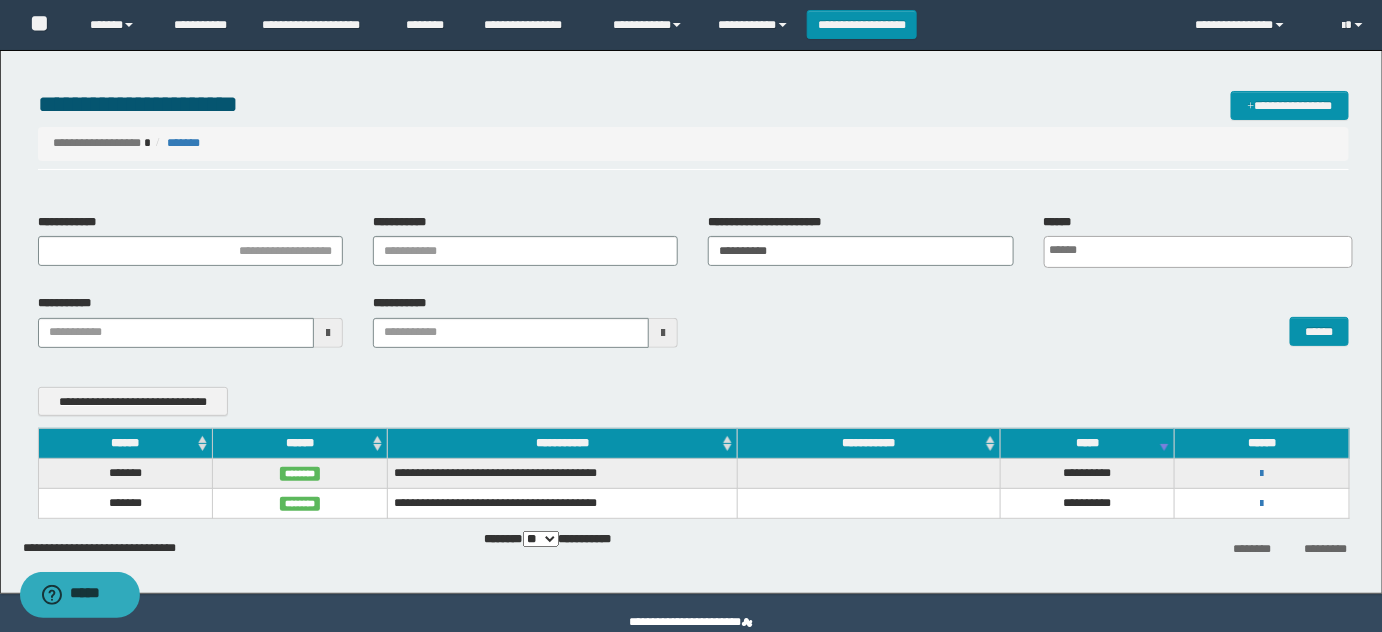 click on "******" at bounding box center [1028, 320] 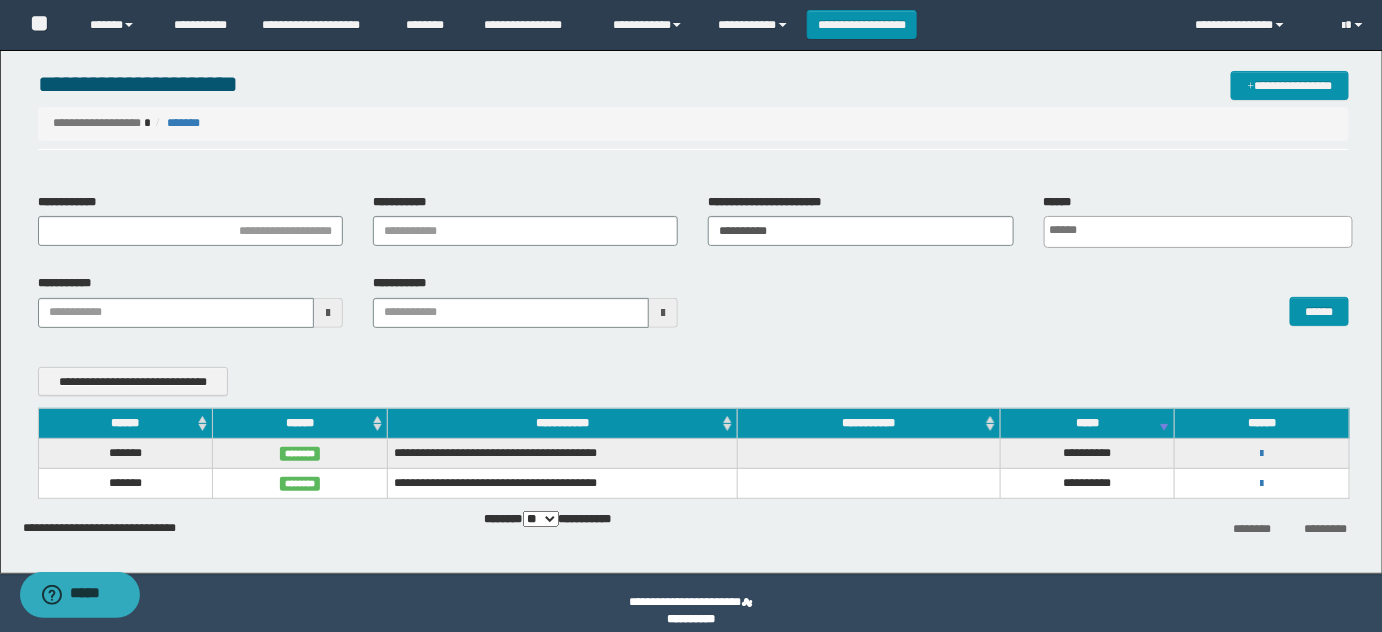 scroll, scrollTop: 36, scrollLeft: 0, axis: vertical 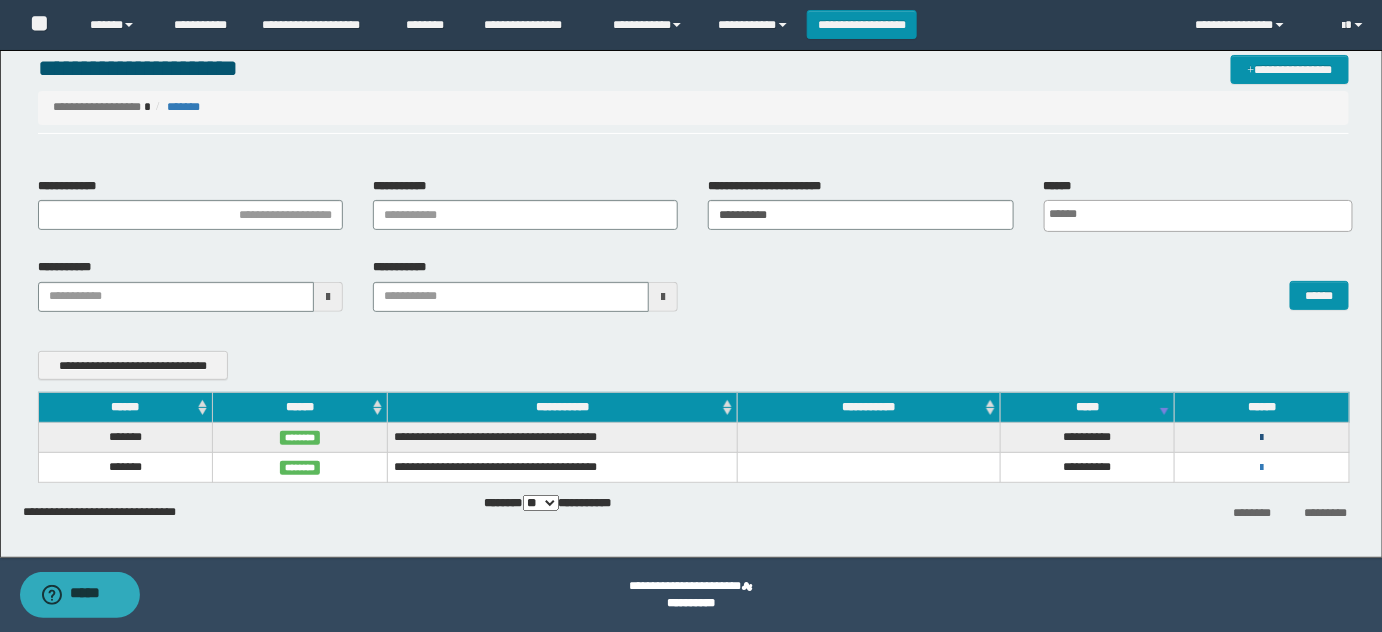 click at bounding box center [1262, 438] 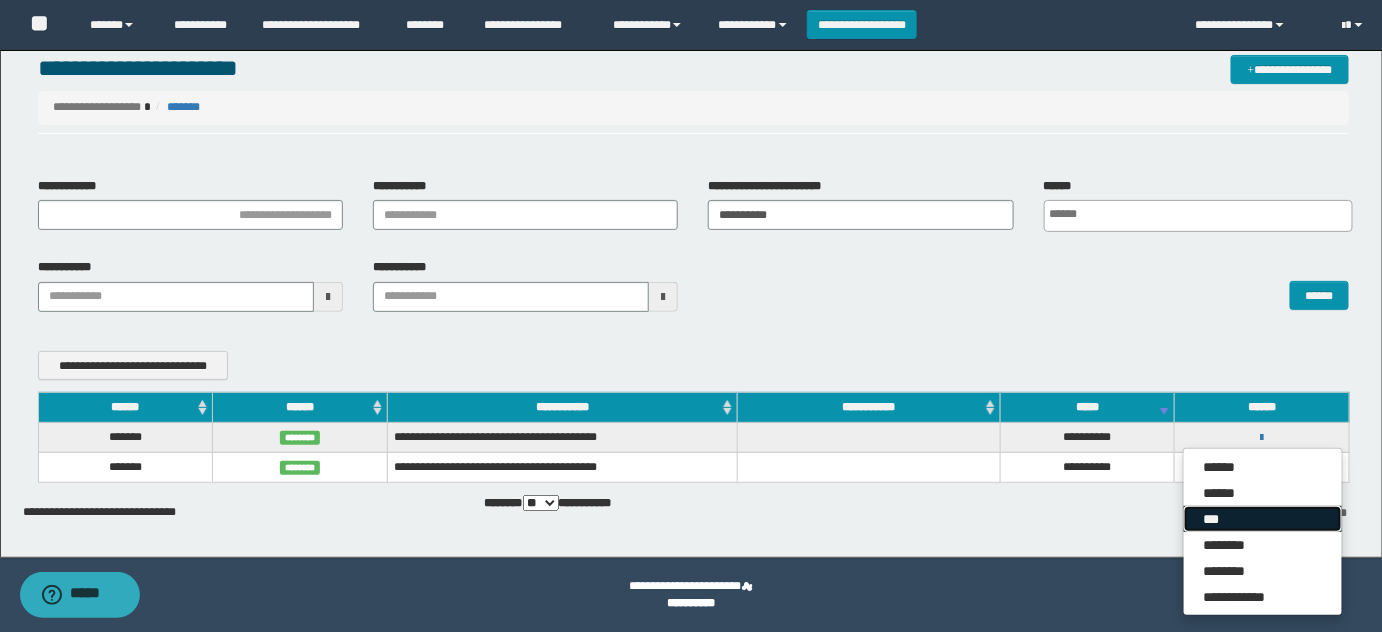 click on "***" at bounding box center (1263, 519) 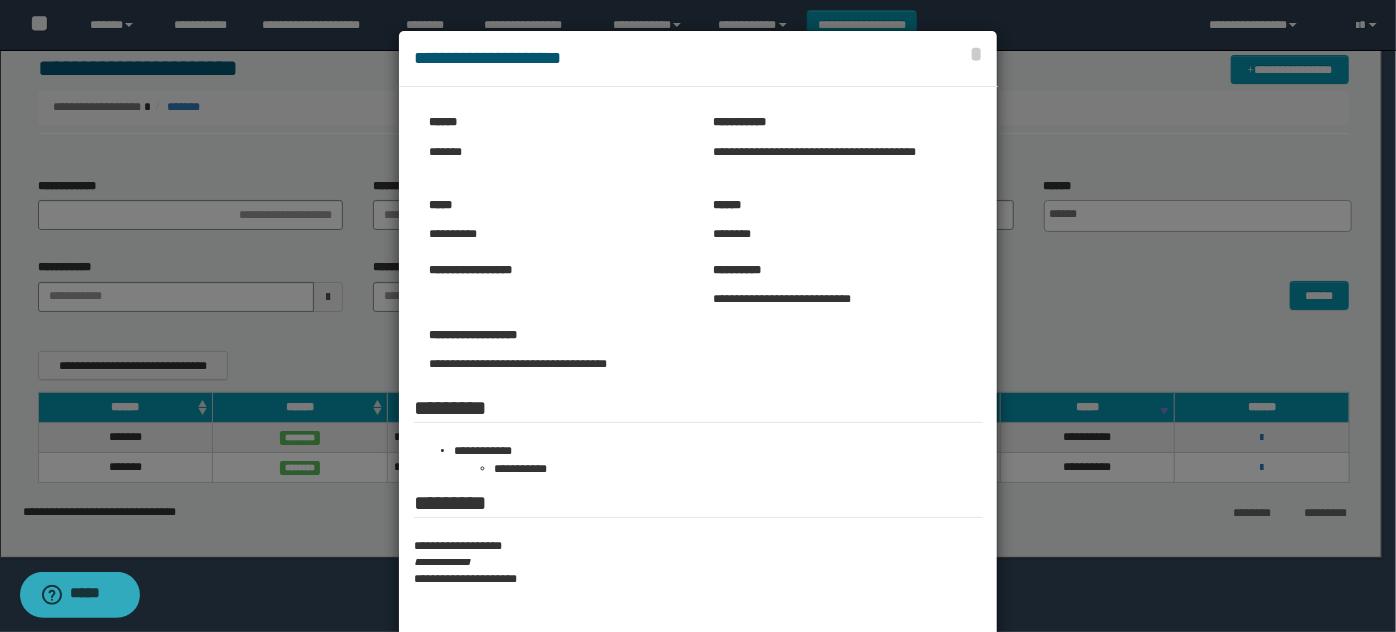 click at bounding box center [698, 365] 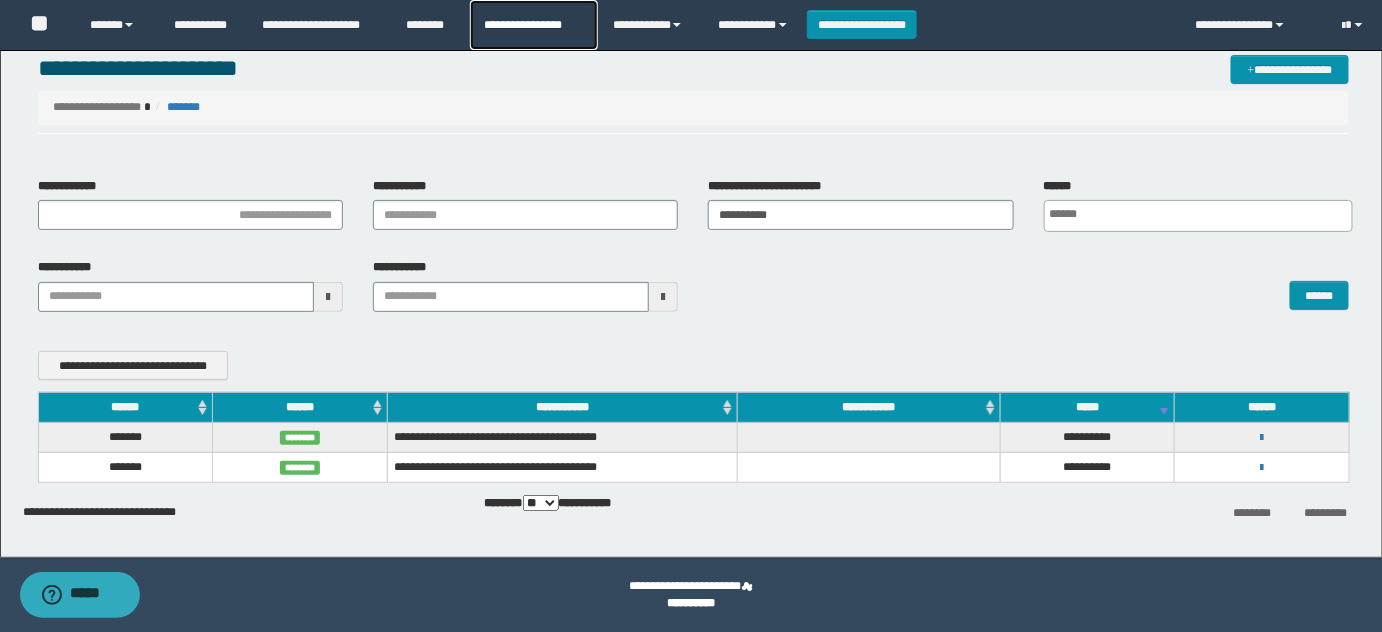 click on "**********" at bounding box center (534, 25) 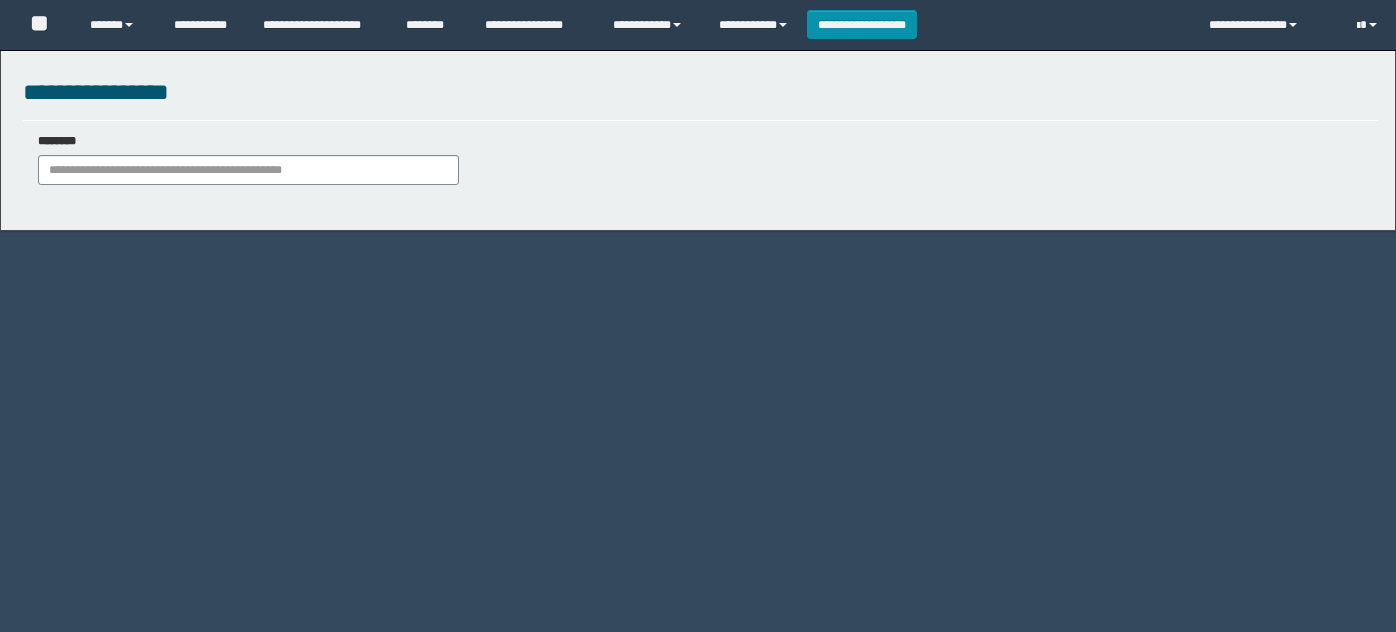 scroll, scrollTop: 0, scrollLeft: 0, axis: both 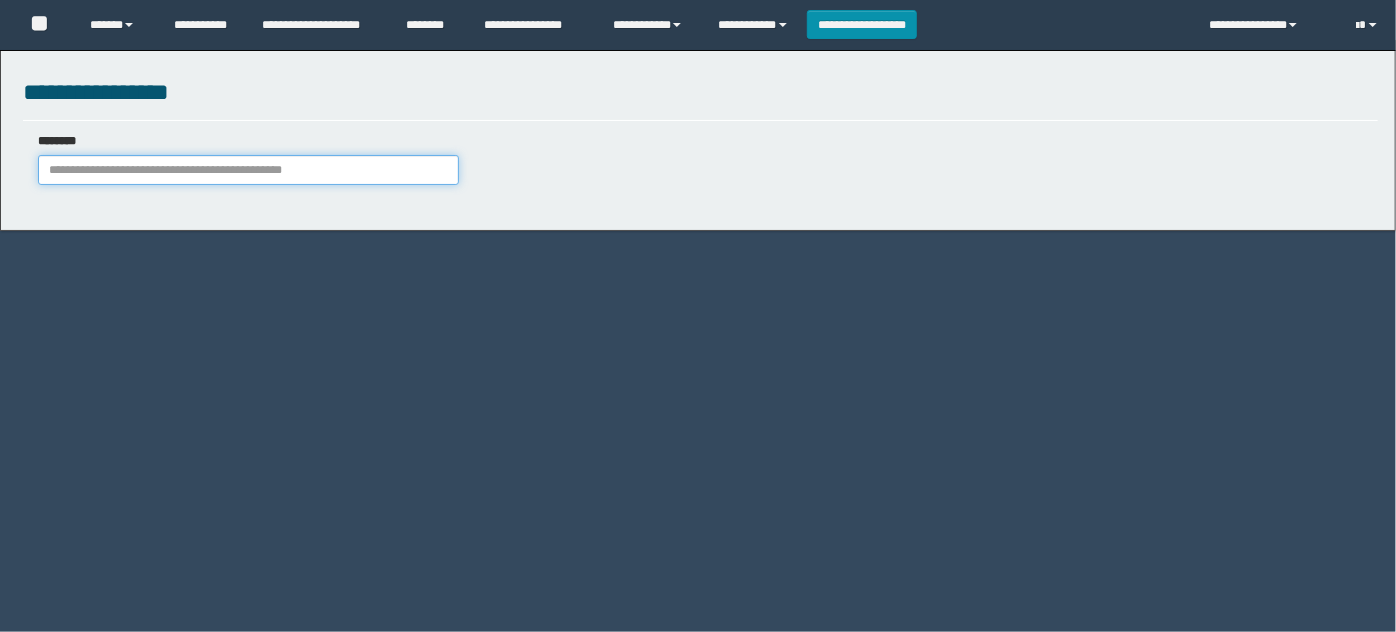 click on "********" at bounding box center [249, 170] 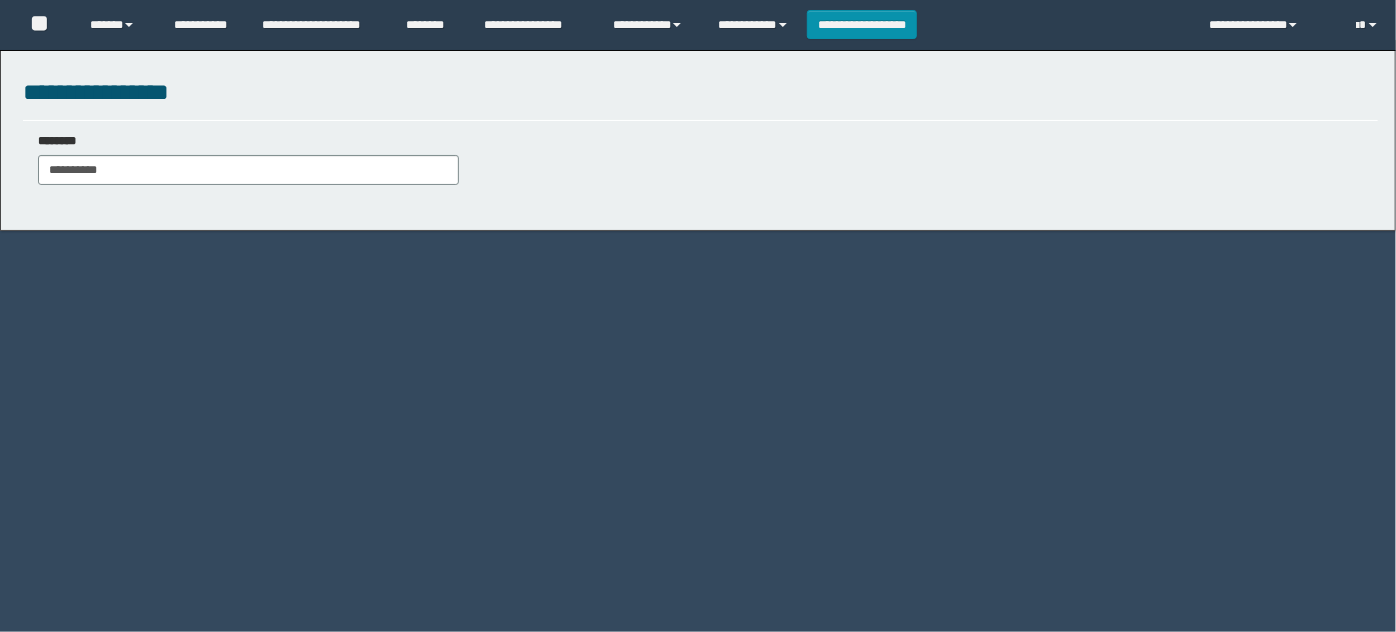 click on "**********" at bounding box center (698, 135) 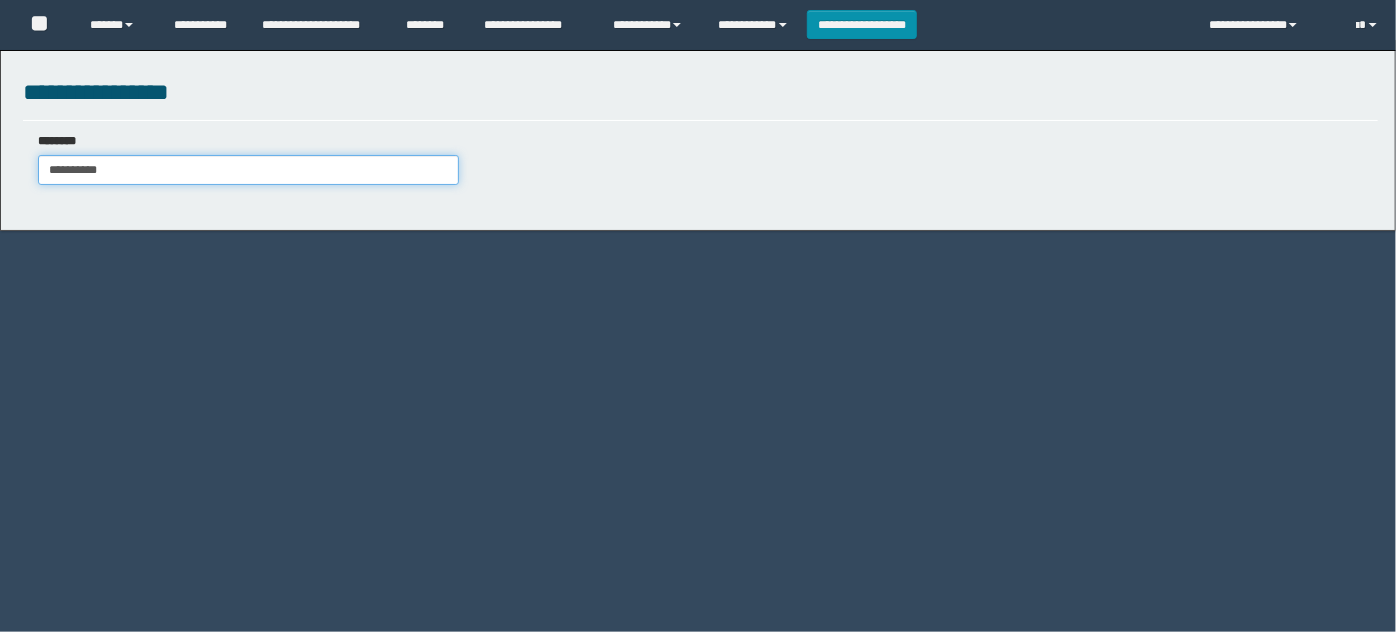 click on "**********" at bounding box center [249, 170] 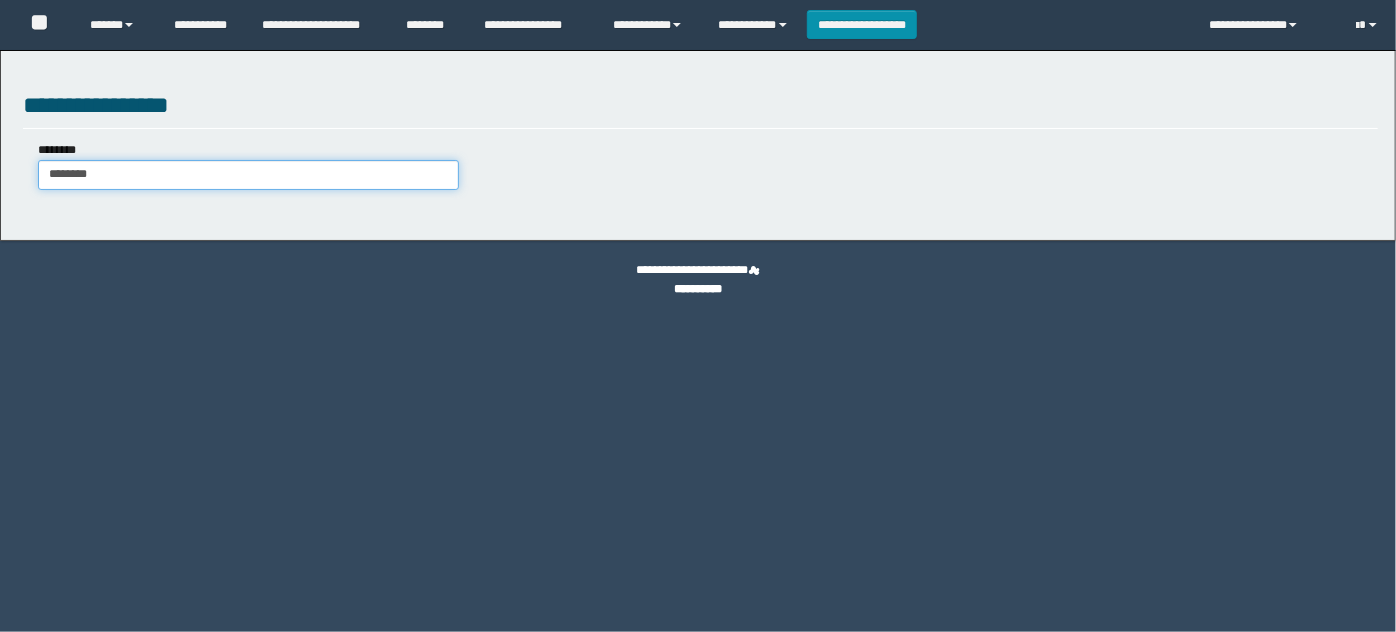 type on "********" 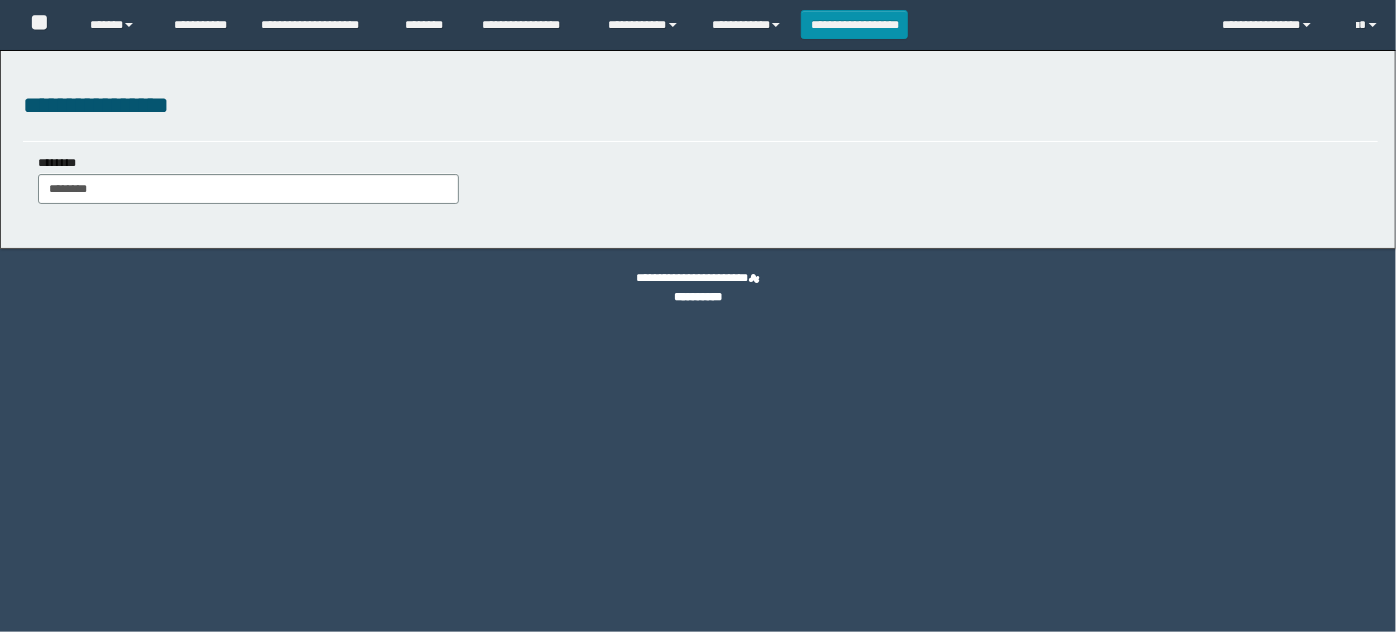 scroll, scrollTop: 0, scrollLeft: 0, axis: both 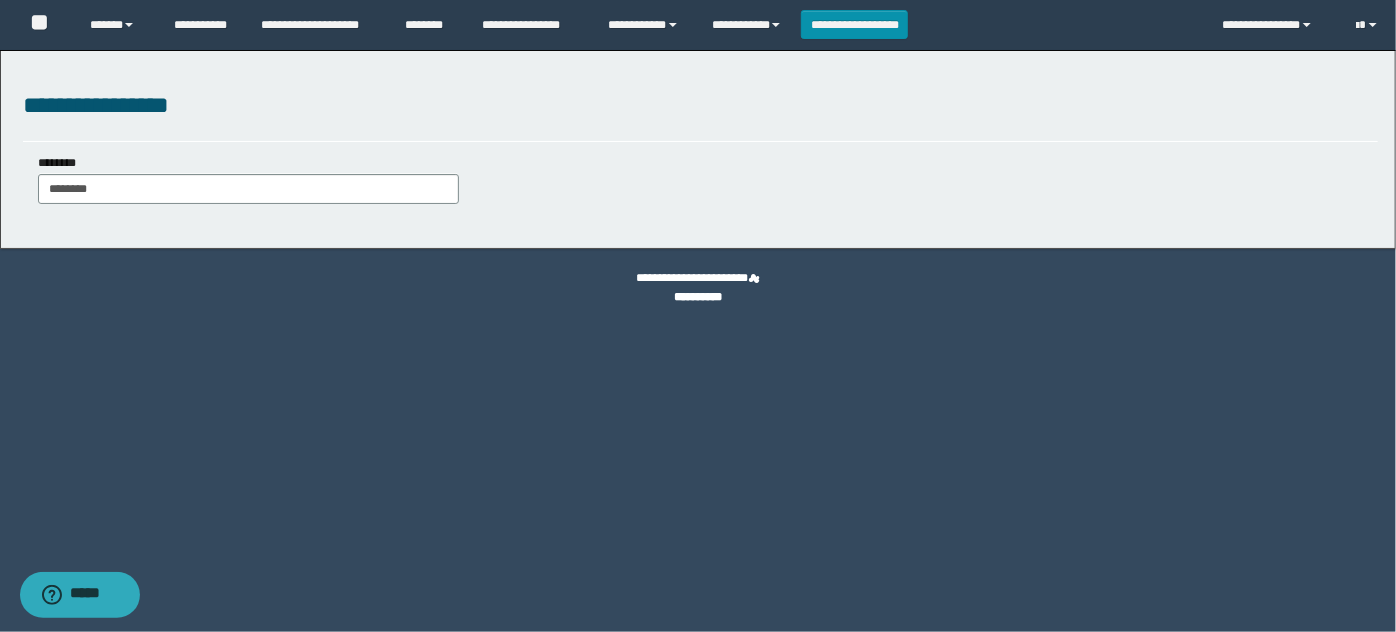 click on "********
********" at bounding box center [249, 178] 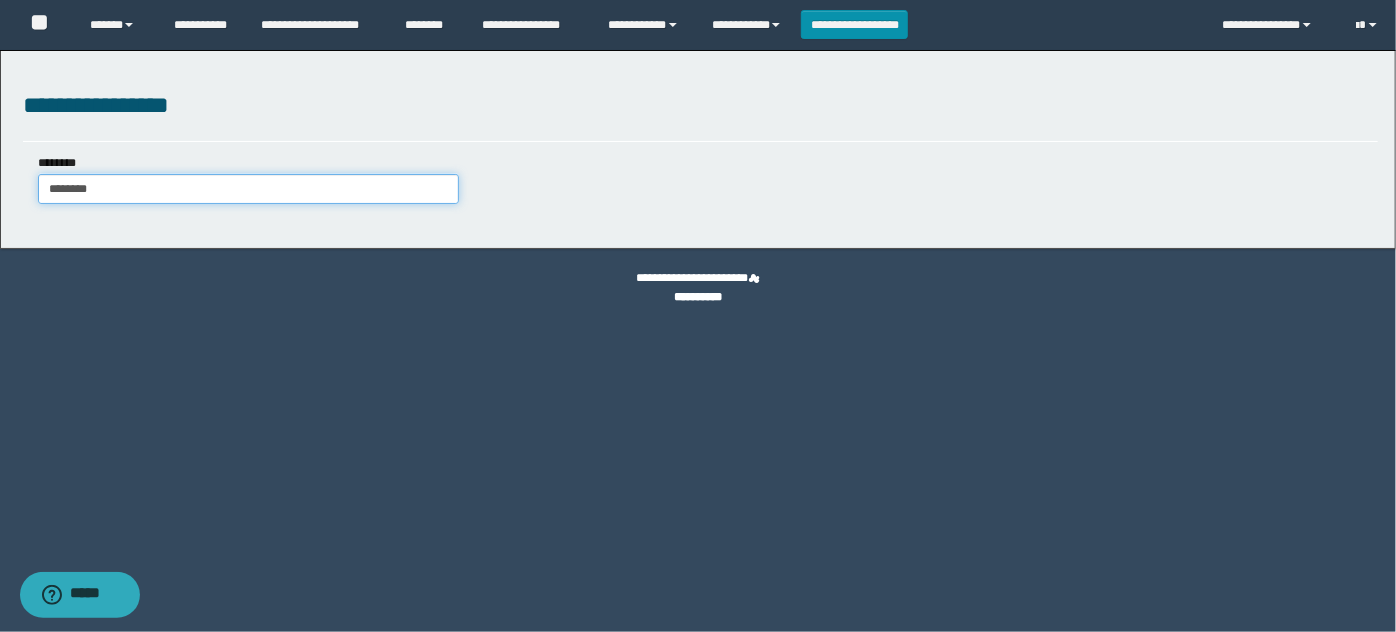click on "********" at bounding box center (249, 189) 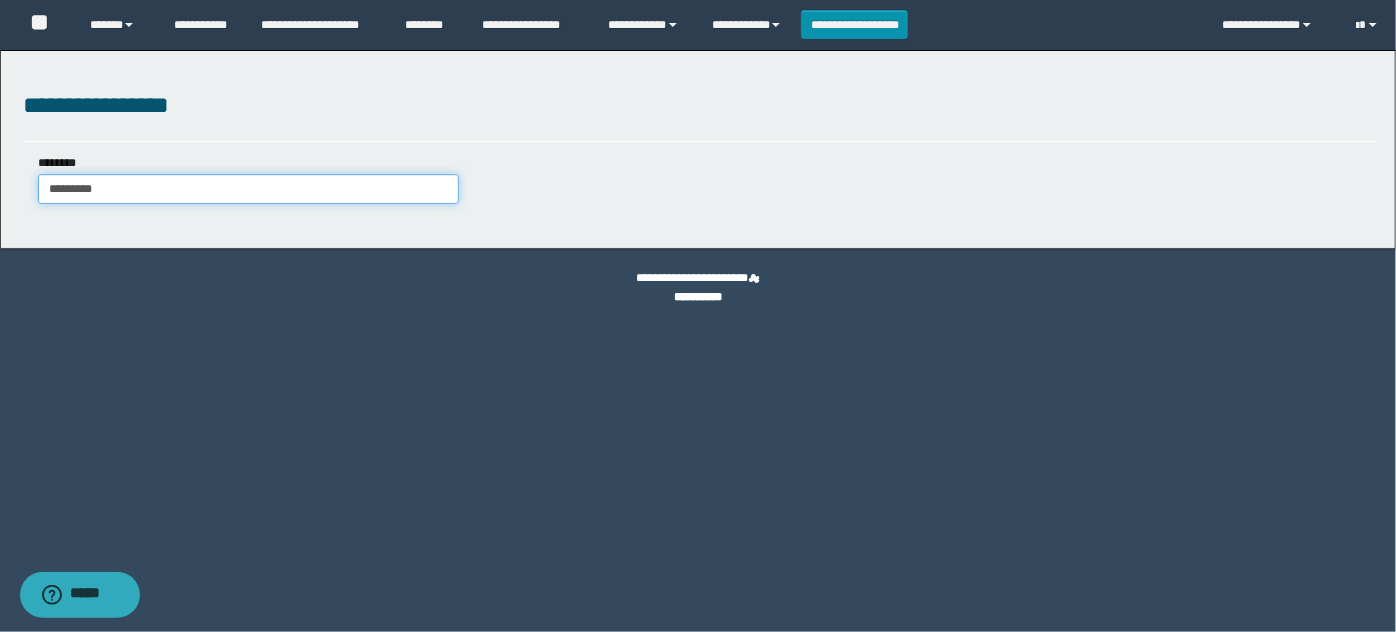 type on "**********" 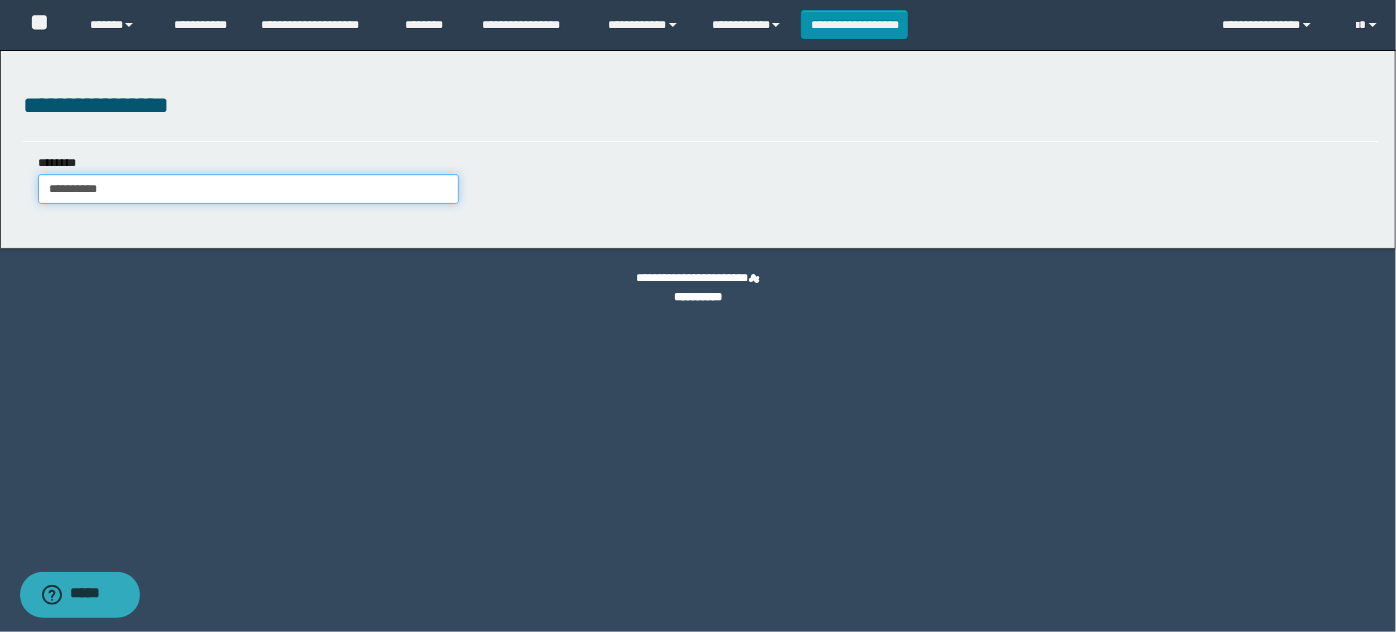 type on "**********" 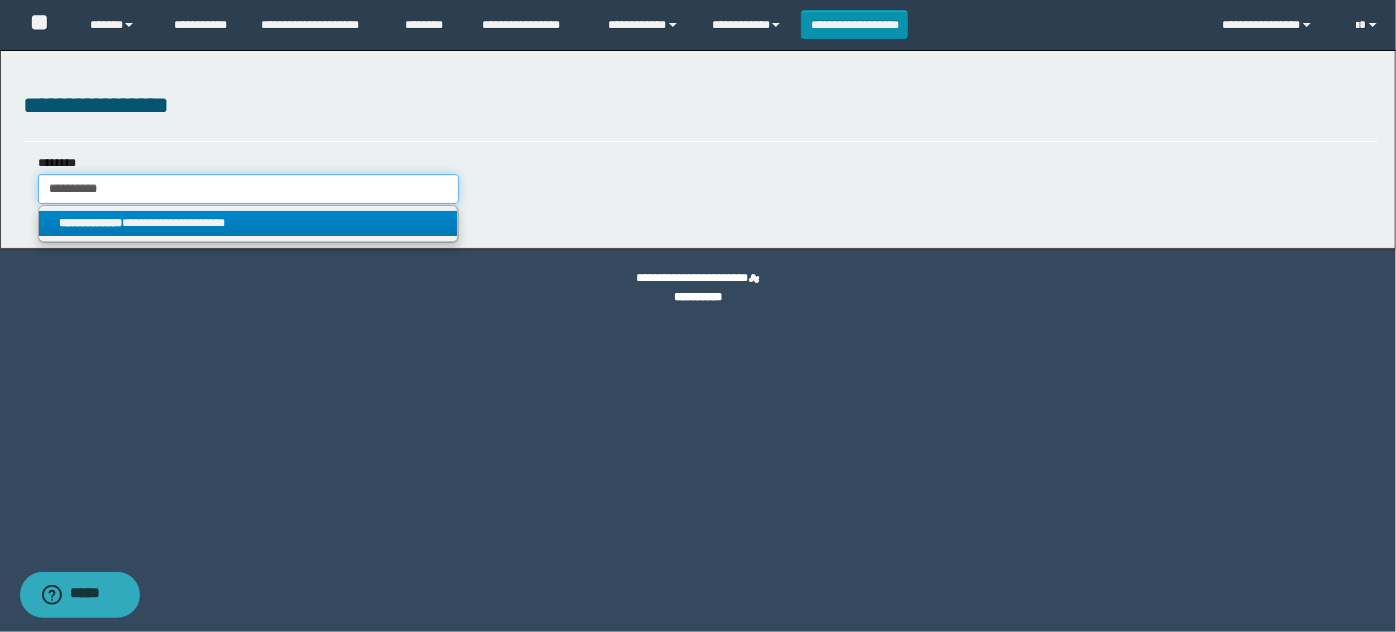 type on "**********" 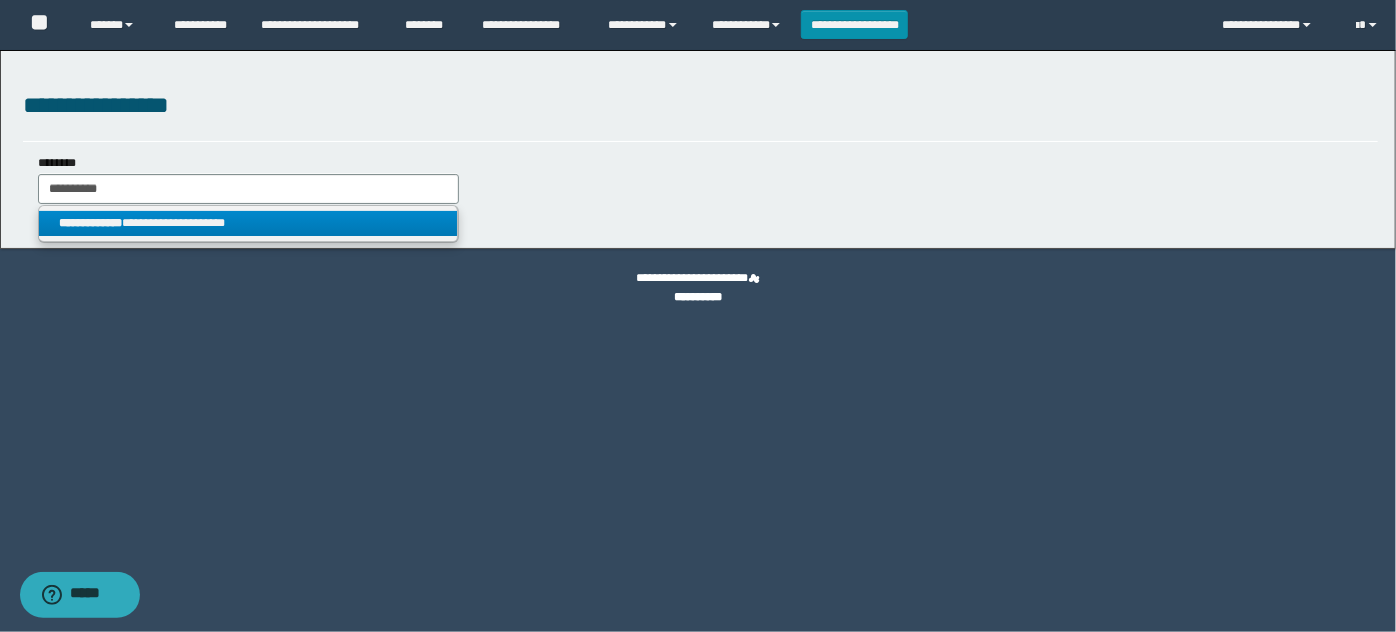 click on "**********" at bounding box center [249, 224] 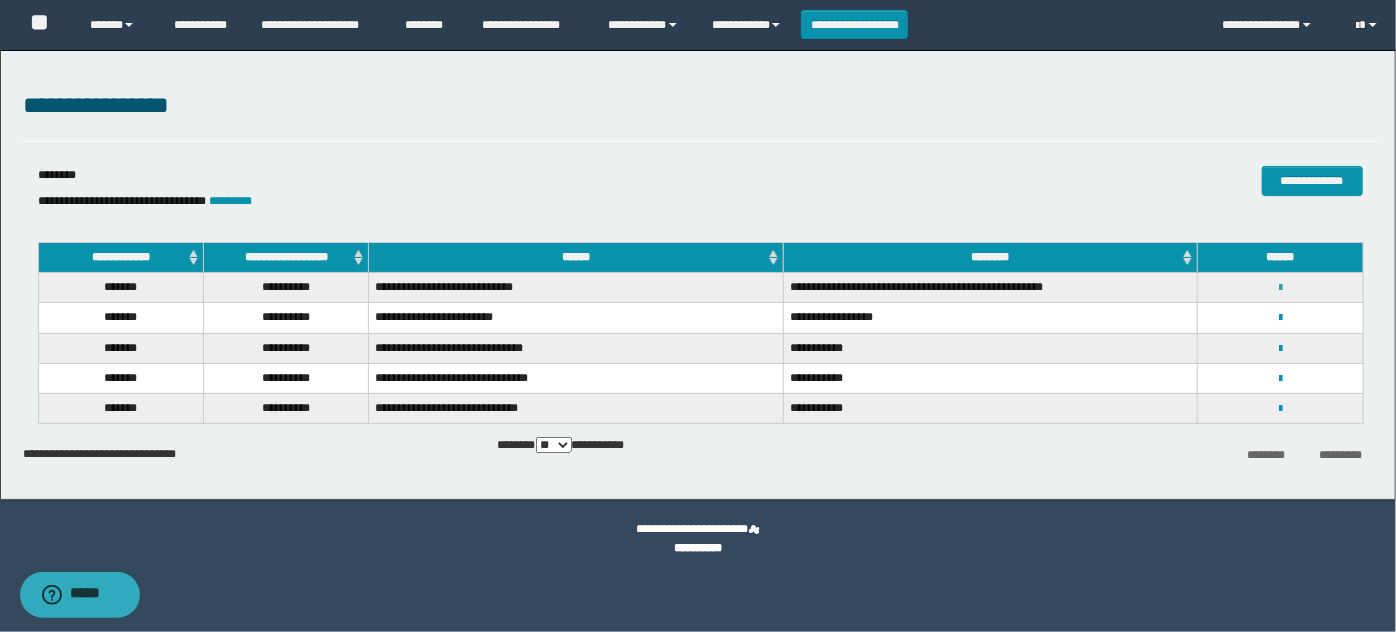 click at bounding box center (1280, 288) 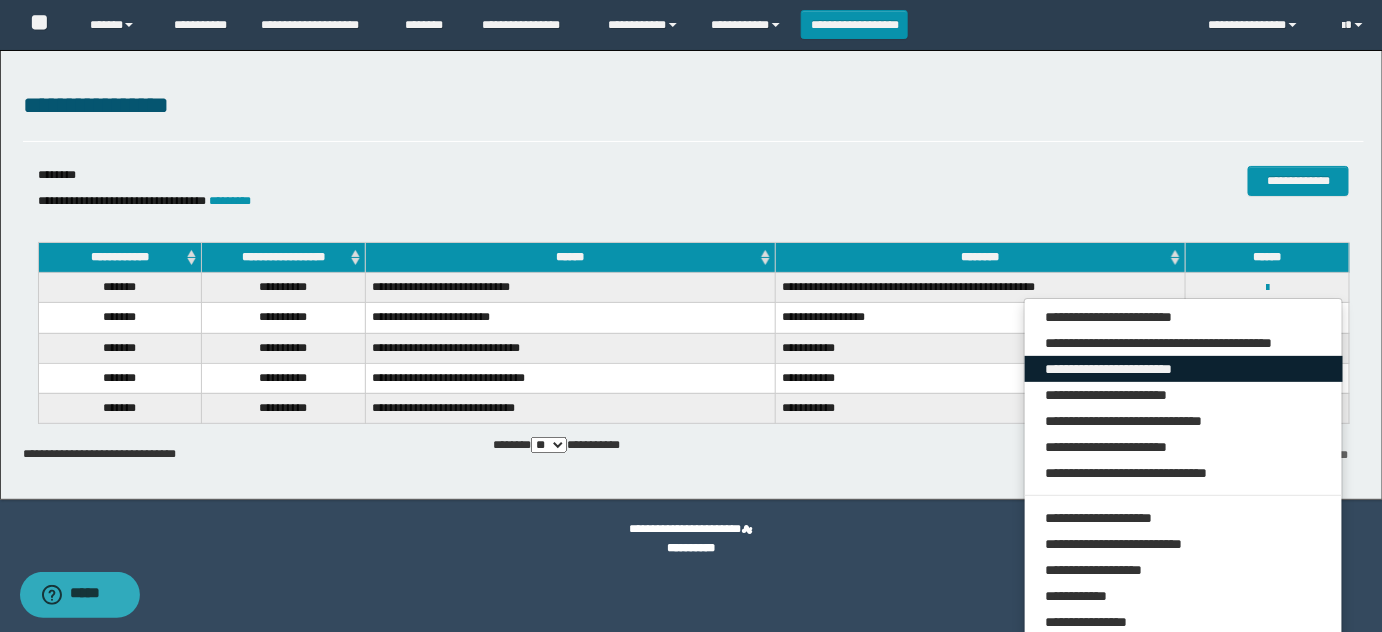 click on "**********" at bounding box center [1184, 369] 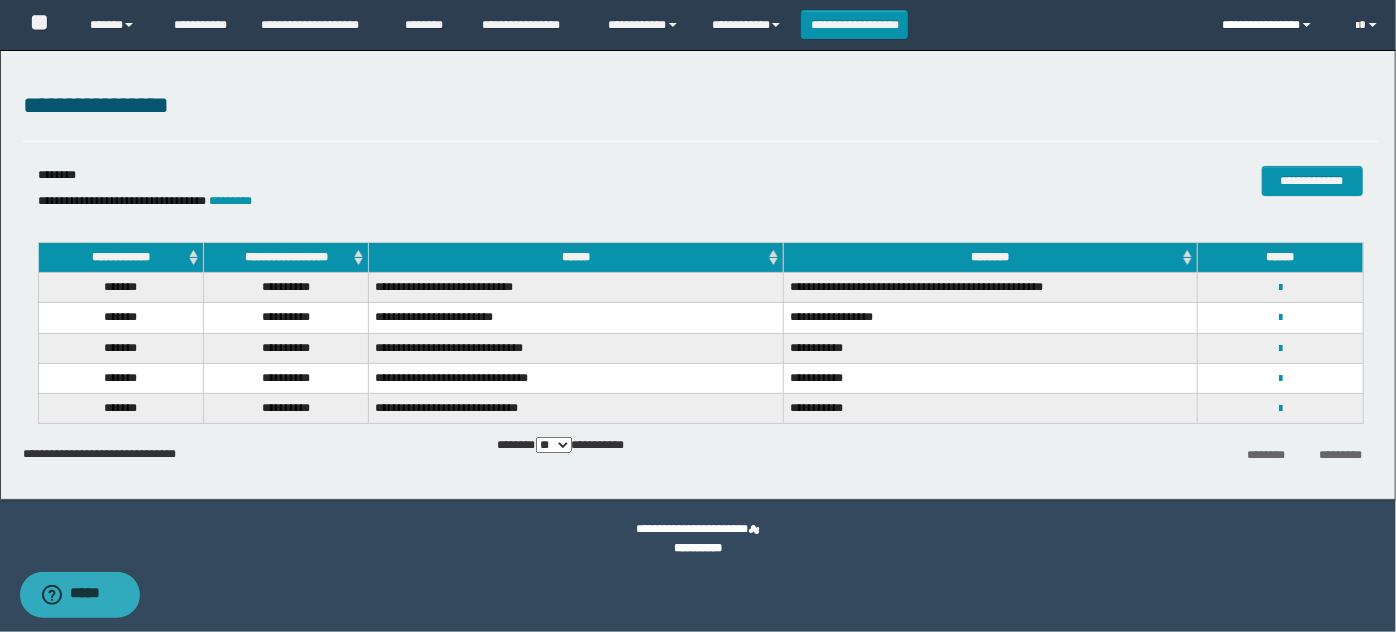 click on "**********" at bounding box center [1275, 25] 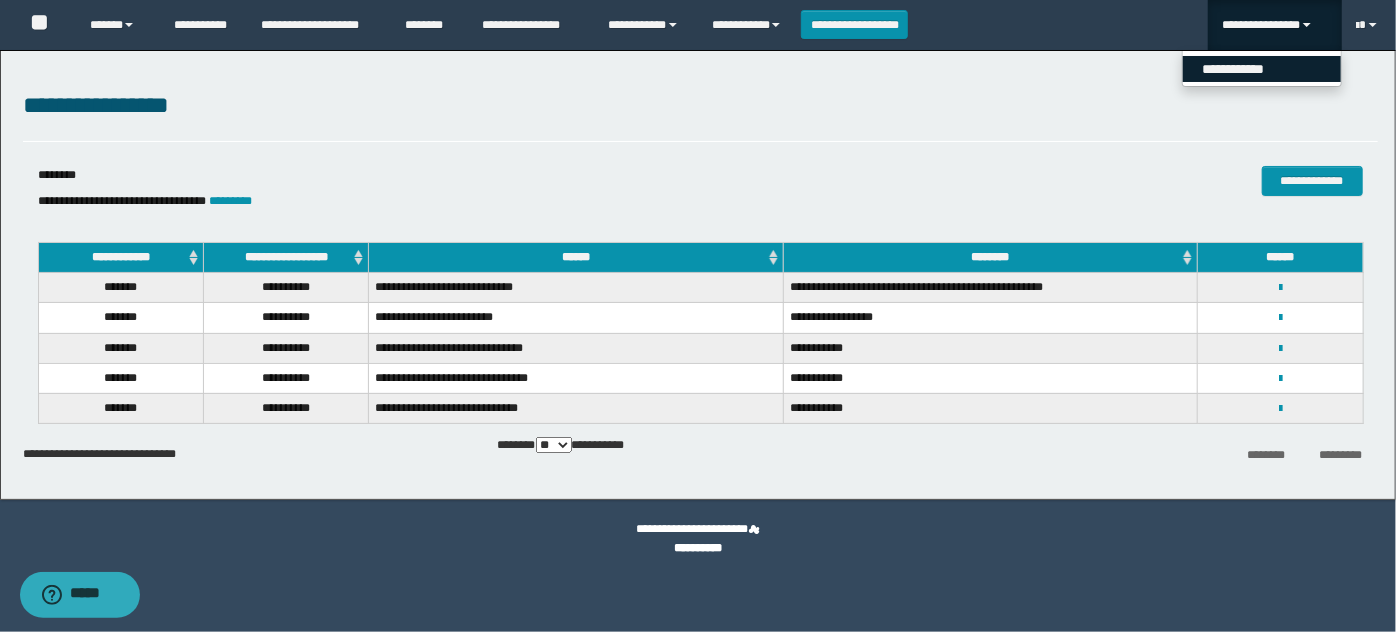 click on "**********" at bounding box center [1262, 69] 